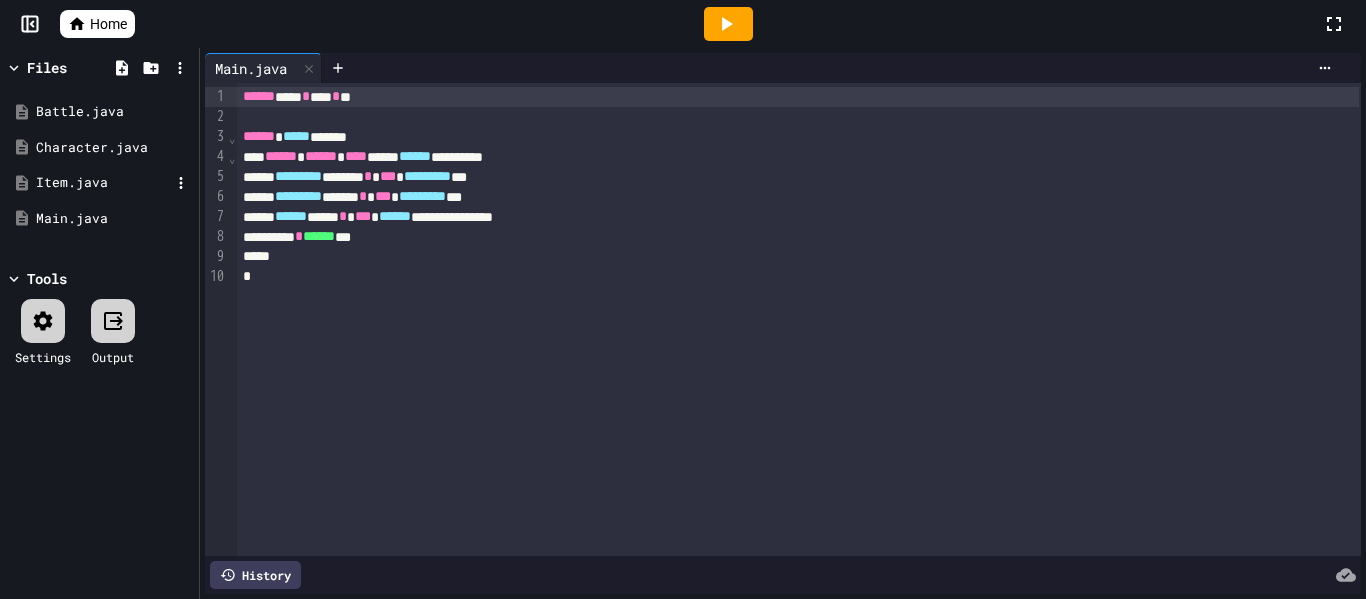 scroll, scrollTop: 0, scrollLeft: 0, axis: both 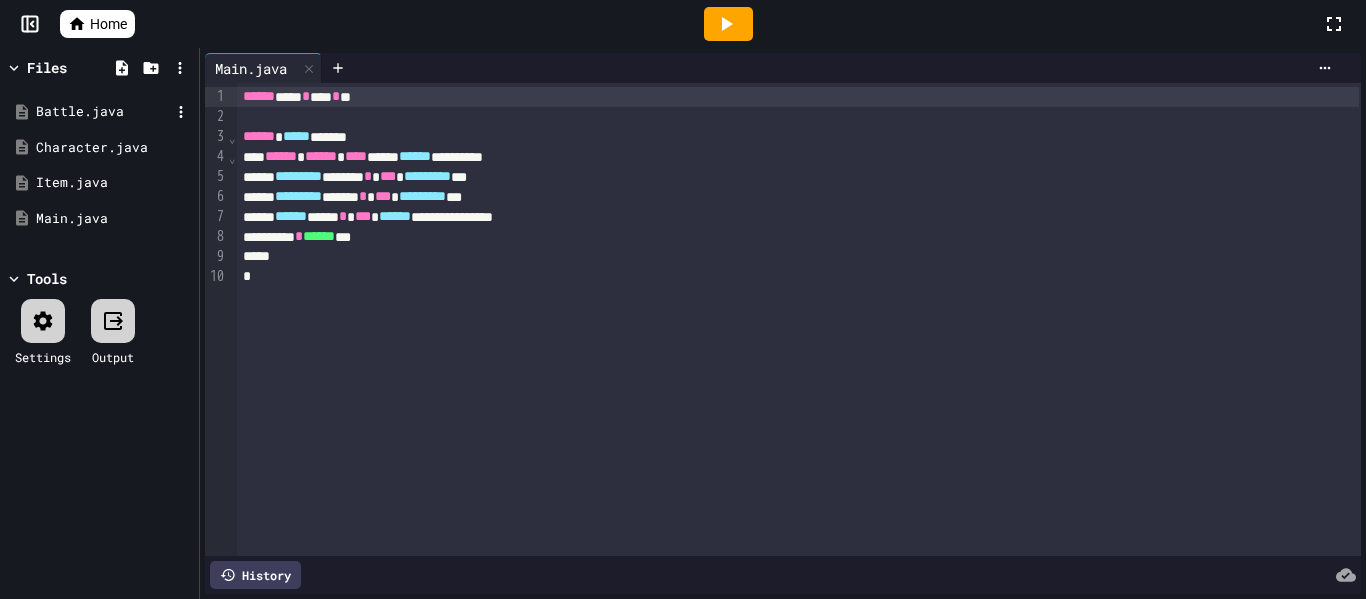 click on "Battle.java" at bounding box center (103, 112) 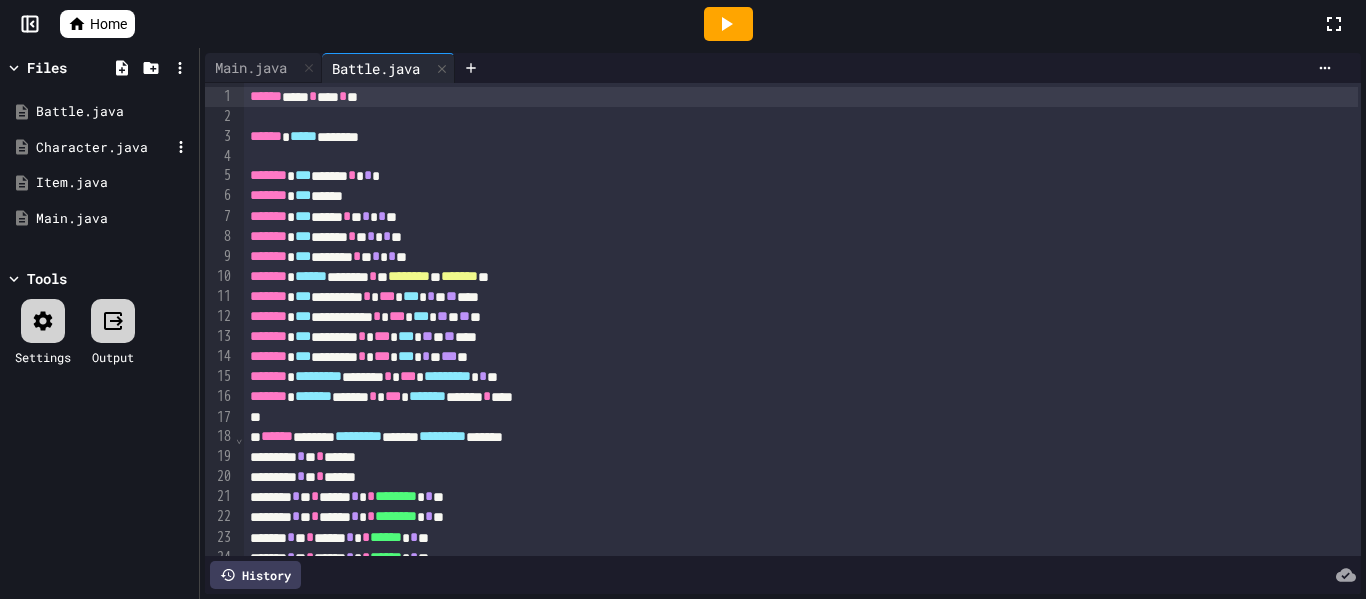 click on "Character.java" at bounding box center (103, 148) 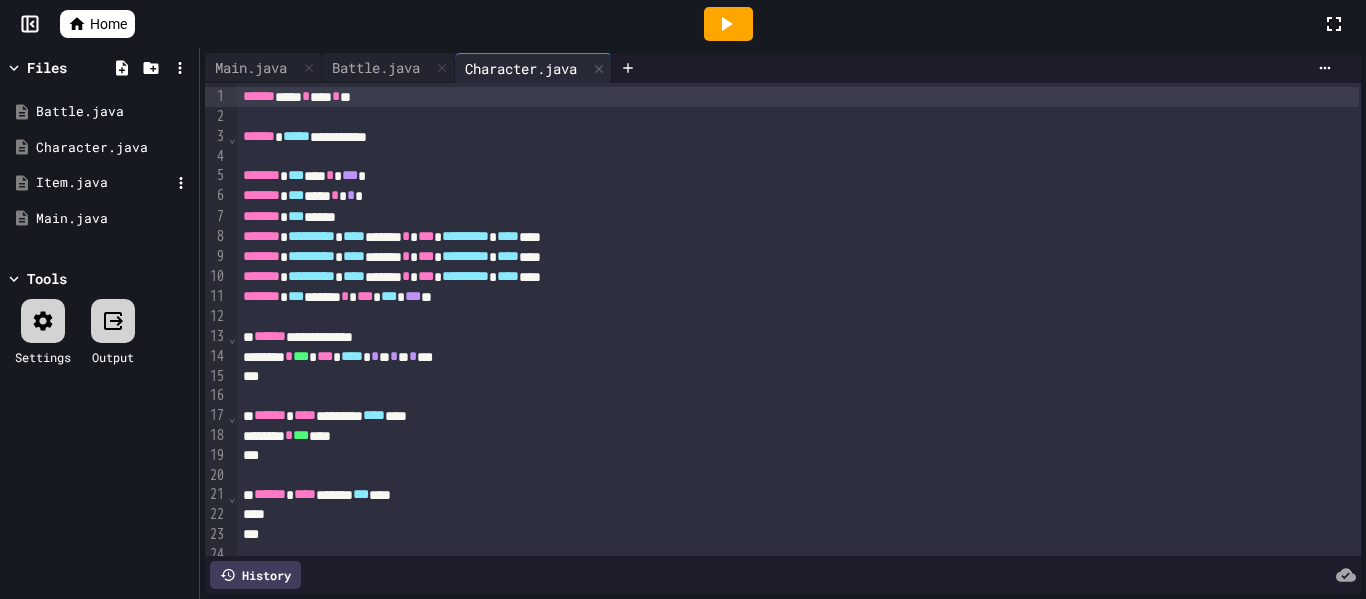 click on "Item.java" at bounding box center (103, 183) 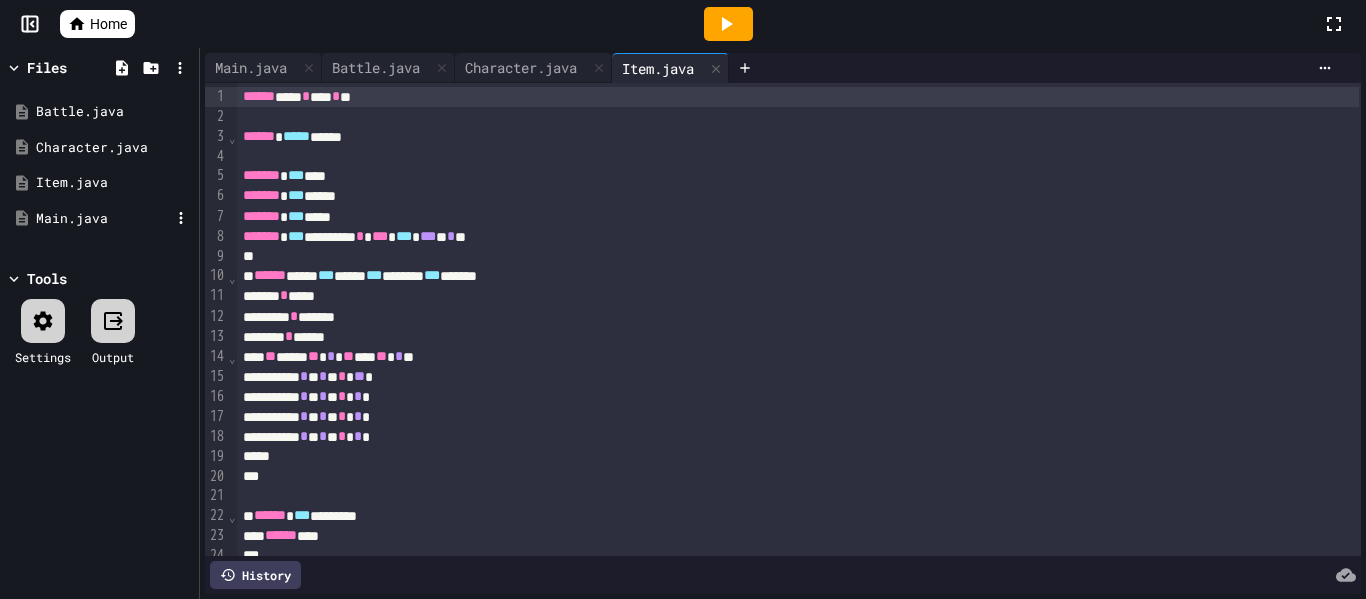 click on "Main.java" at bounding box center [103, 219] 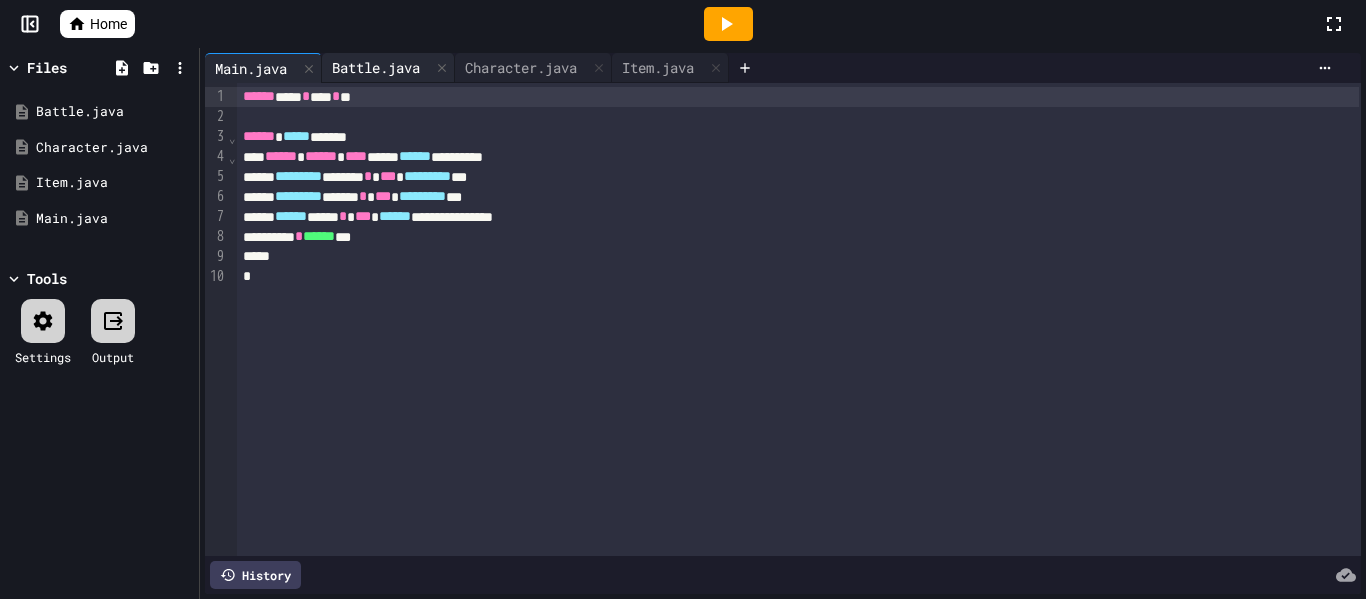 click on "Battle.java" at bounding box center [376, 67] 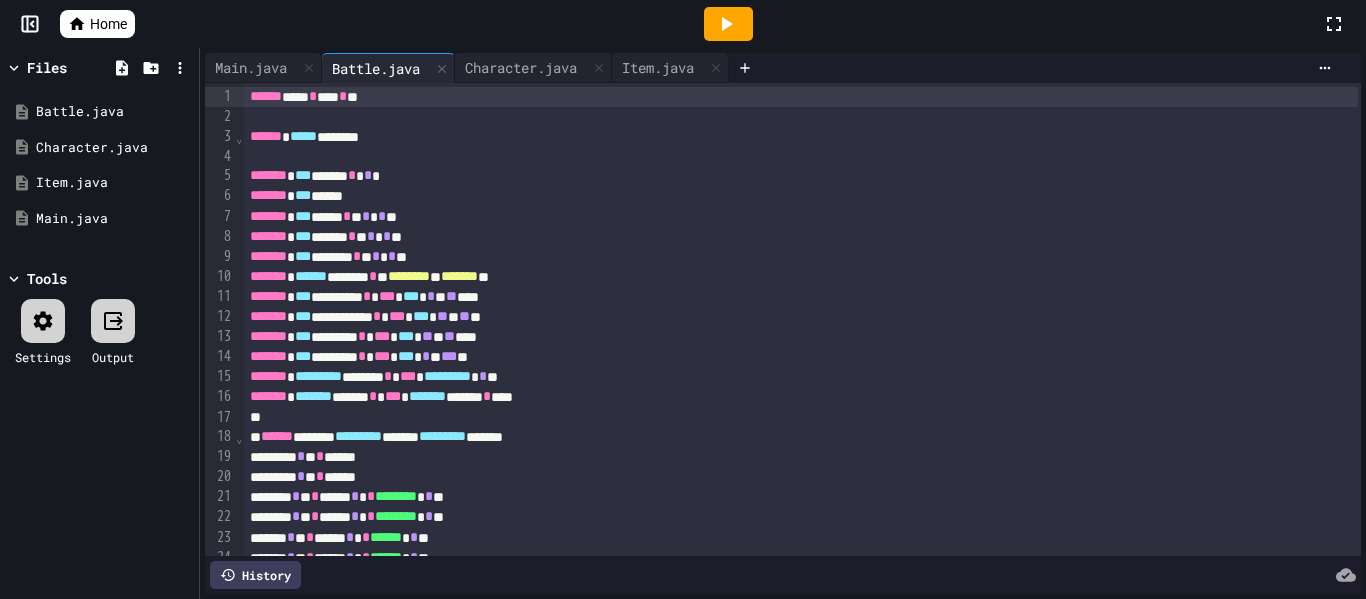 click on "⌄" at bounding box center [239, 136] 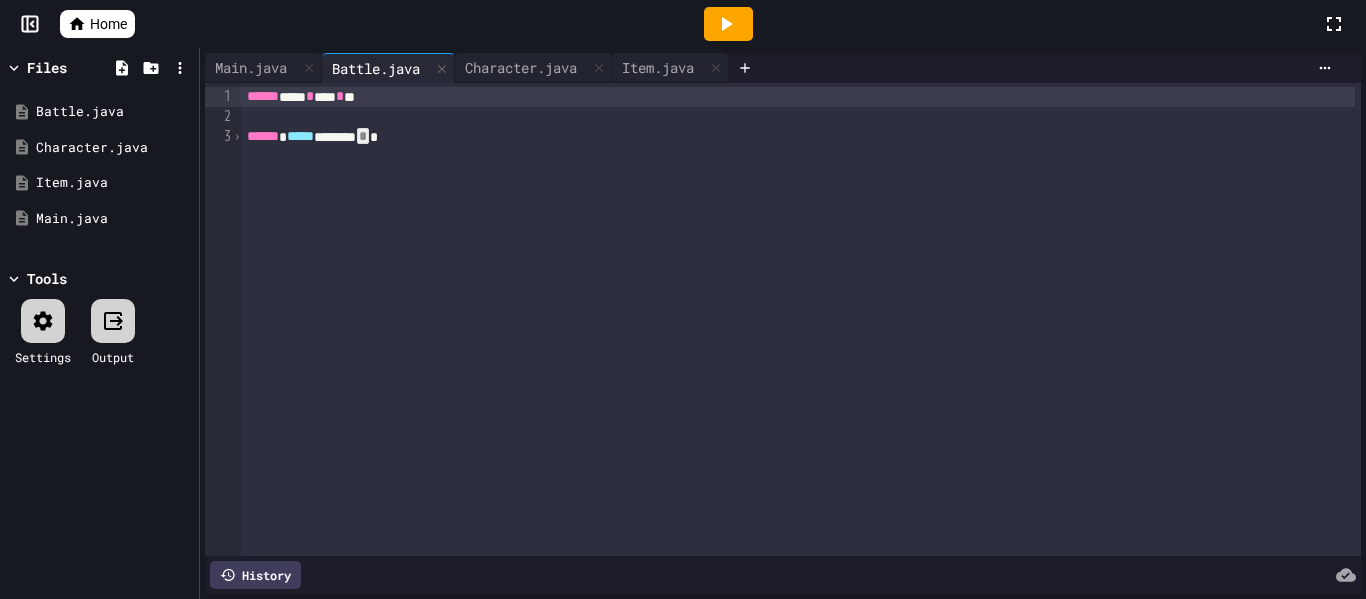 click on "›" at bounding box center (237, 136) 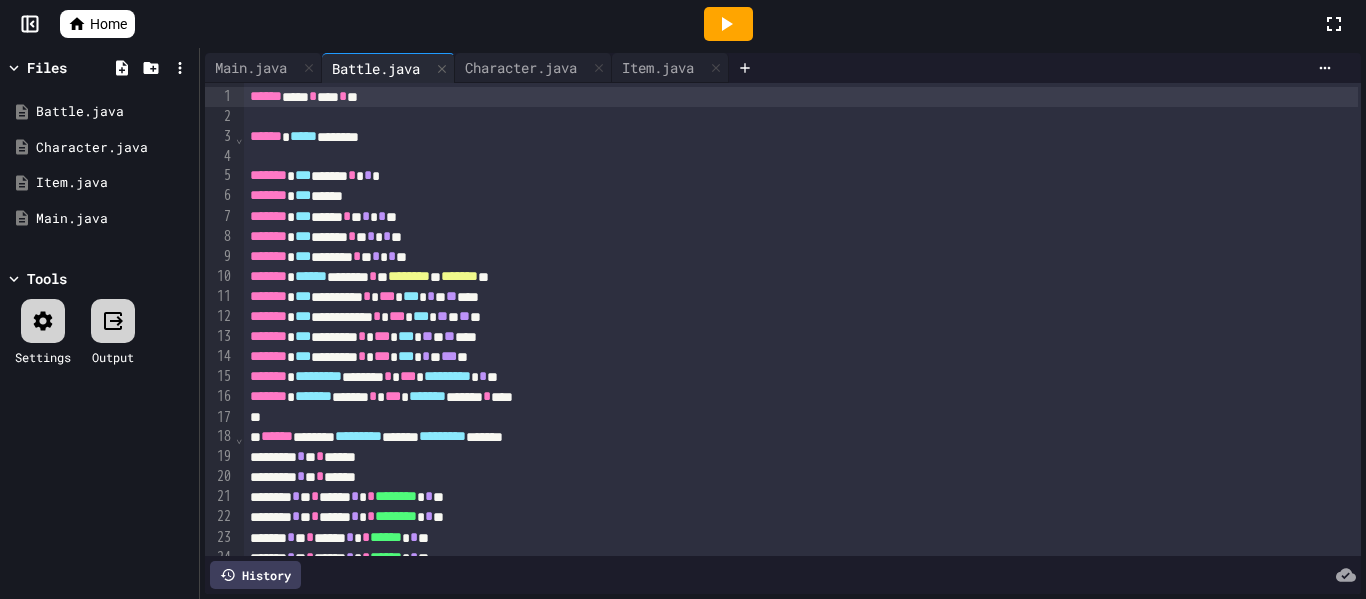 click on "⌄" at bounding box center [239, 436] 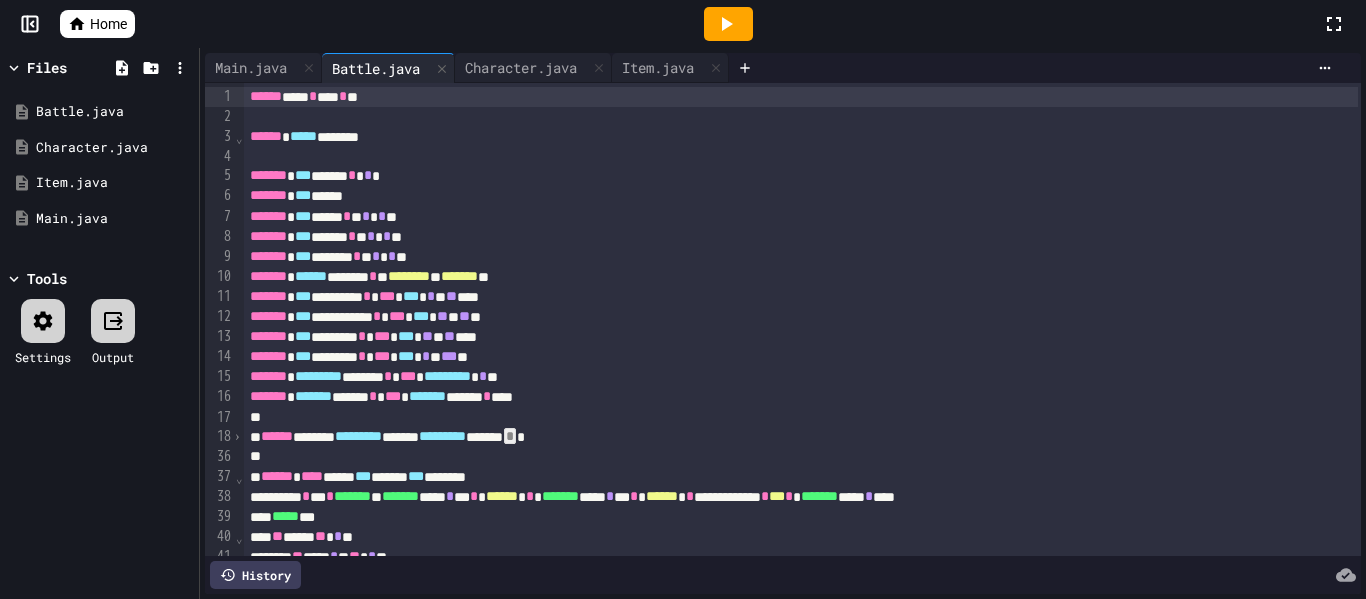 click on "******   **** ***** *** ***** *** ********" at bounding box center (801, 477) 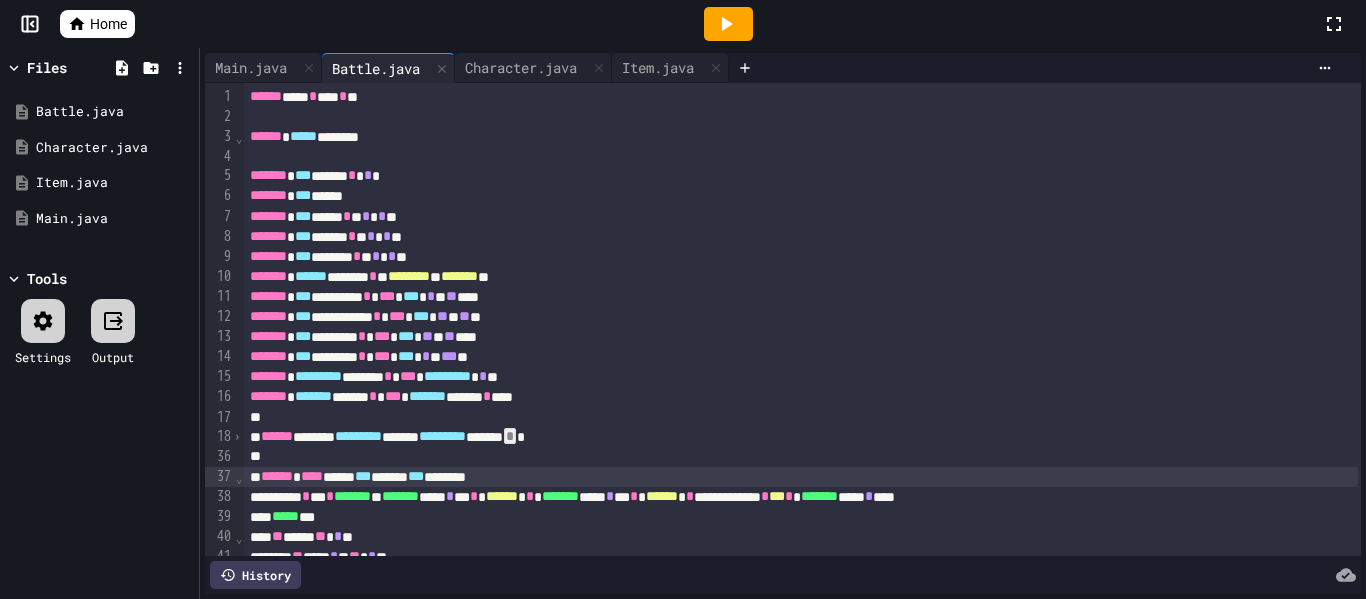 click on "⌄" at bounding box center (239, 476) 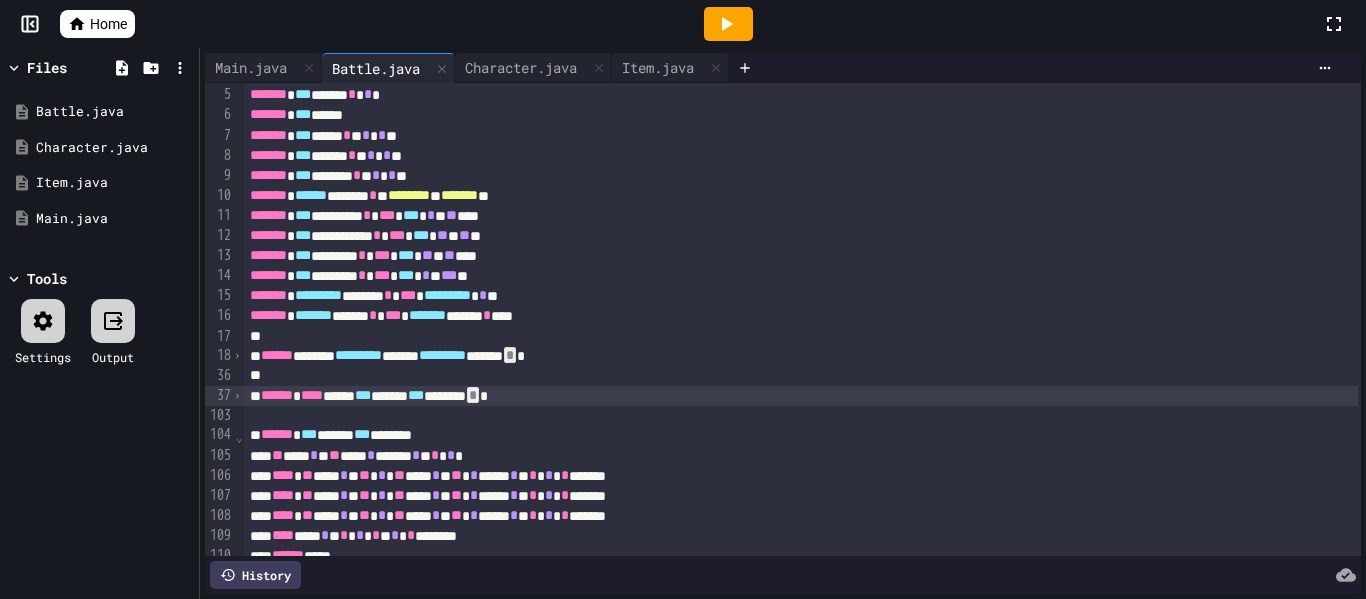 scroll, scrollTop: 88, scrollLeft: 0, axis: vertical 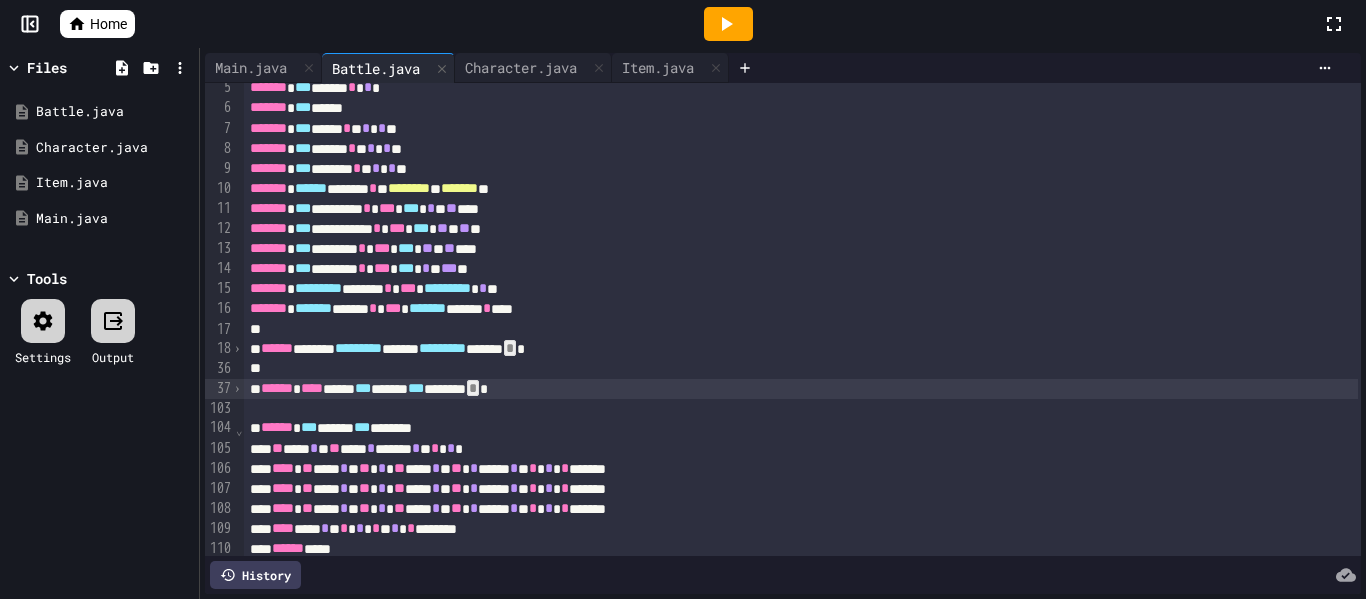 click on "⌄" at bounding box center [239, 428] 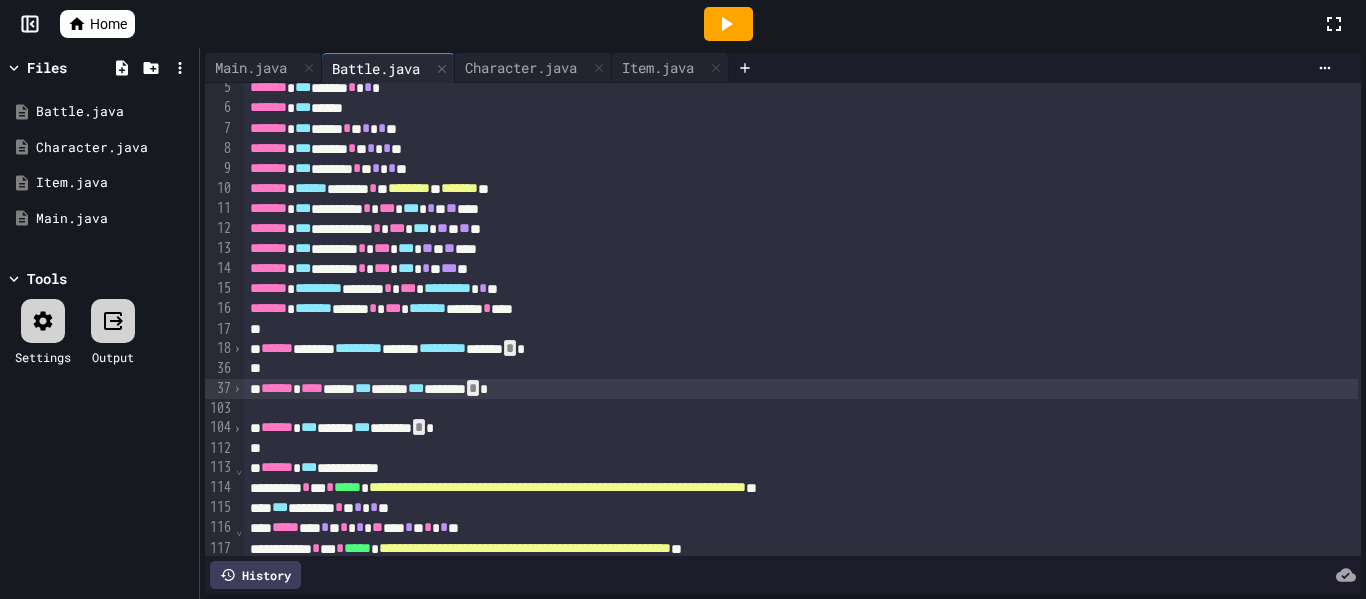 click on "⌄" at bounding box center (239, 467) 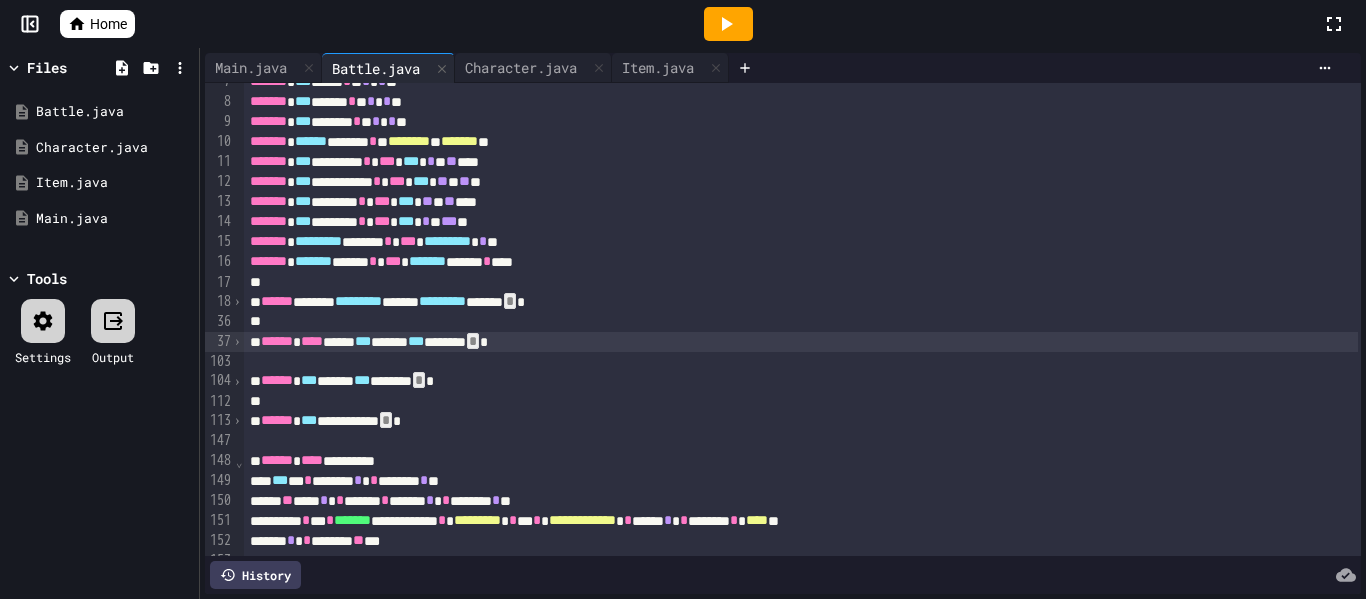 click on "⌄" at bounding box center [239, 460] 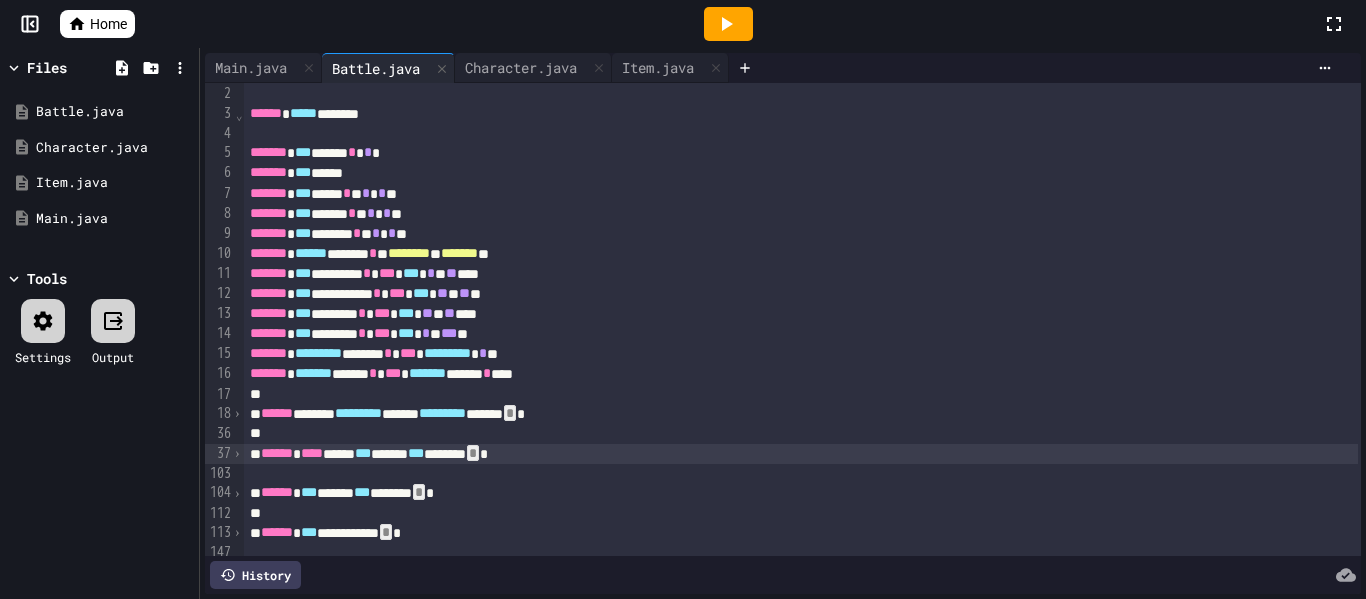 scroll, scrollTop: 21, scrollLeft: 0, axis: vertical 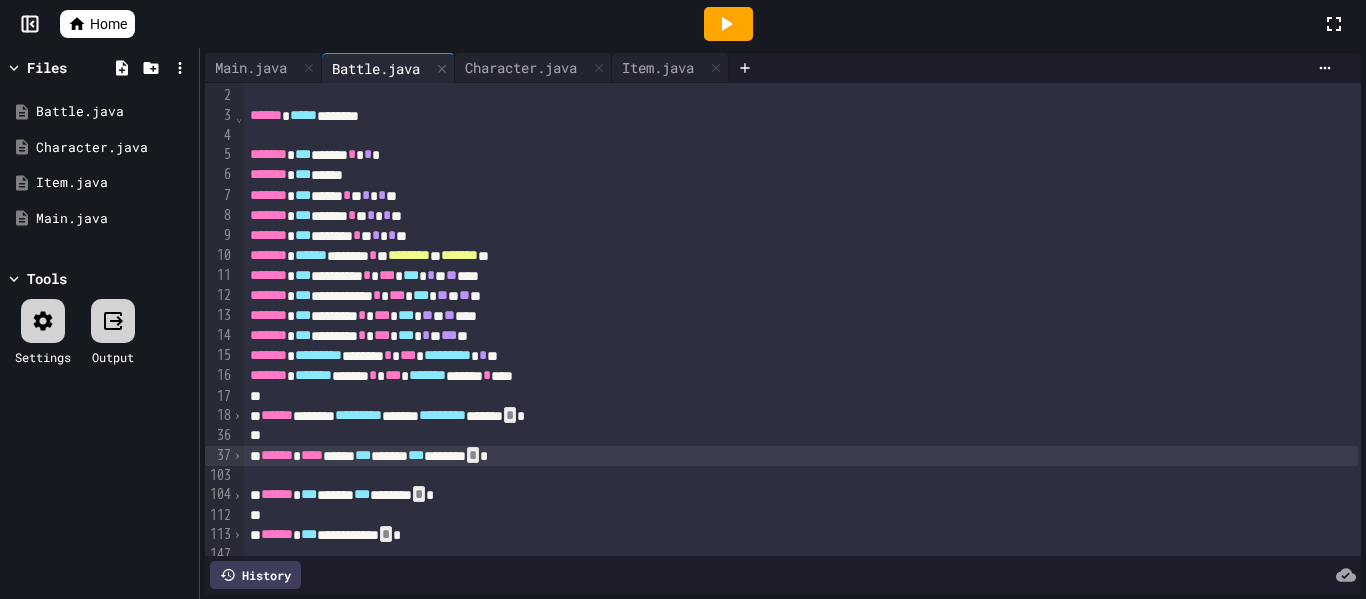 click on "*******   ****** ******* * * ******** * ******* **" at bounding box center [801, 256] 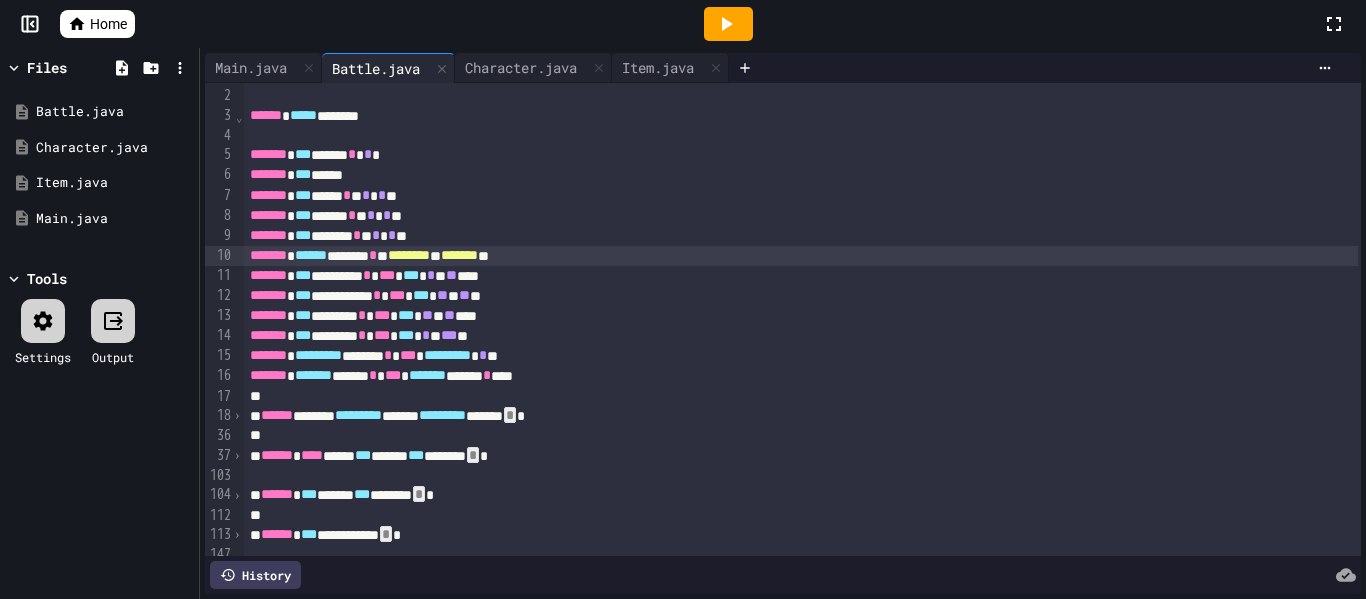 click on "*******   *** ******** *   ***   *** * * ** *** **" at bounding box center [801, 336] 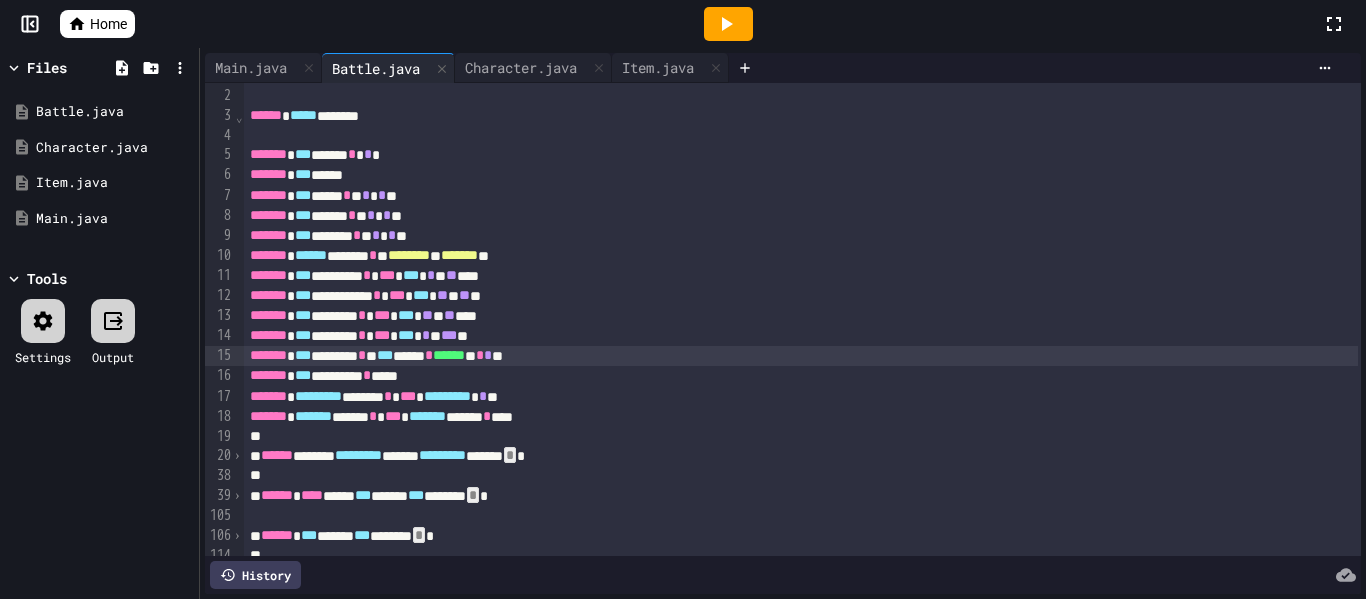 click on "*******   *** ******* * * *** ****** * ****** ** * * **" at bounding box center (801, 356) 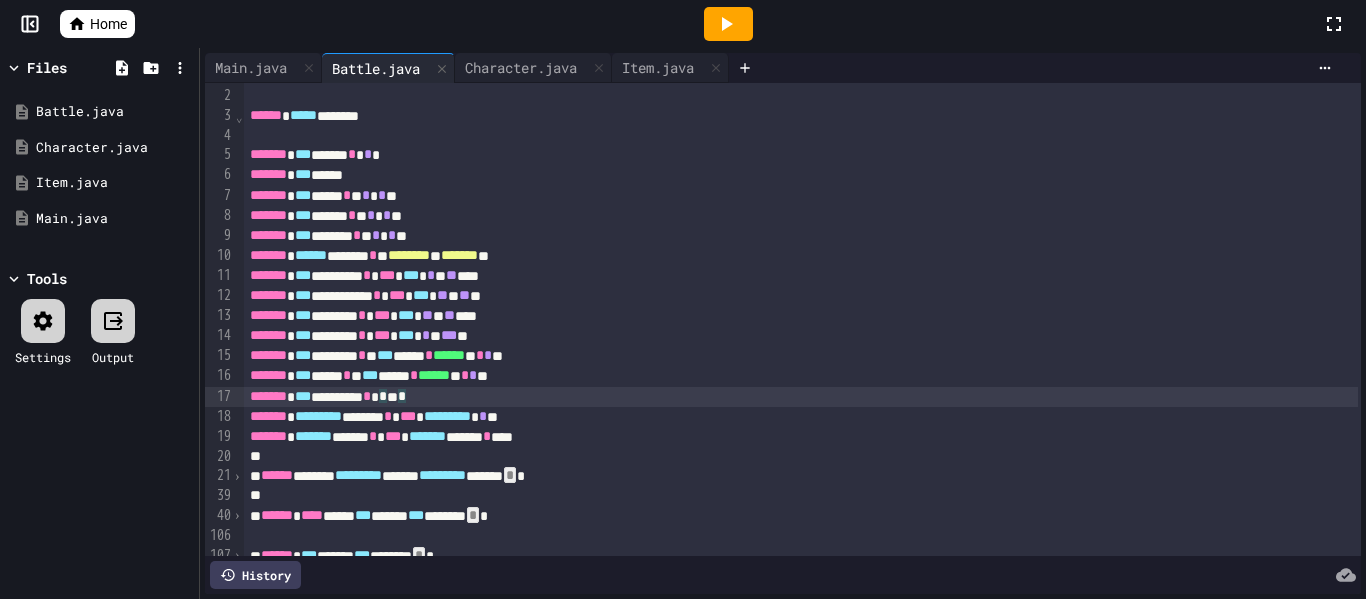 click on "*******   *** ********* *   * ** *" at bounding box center [801, 397] 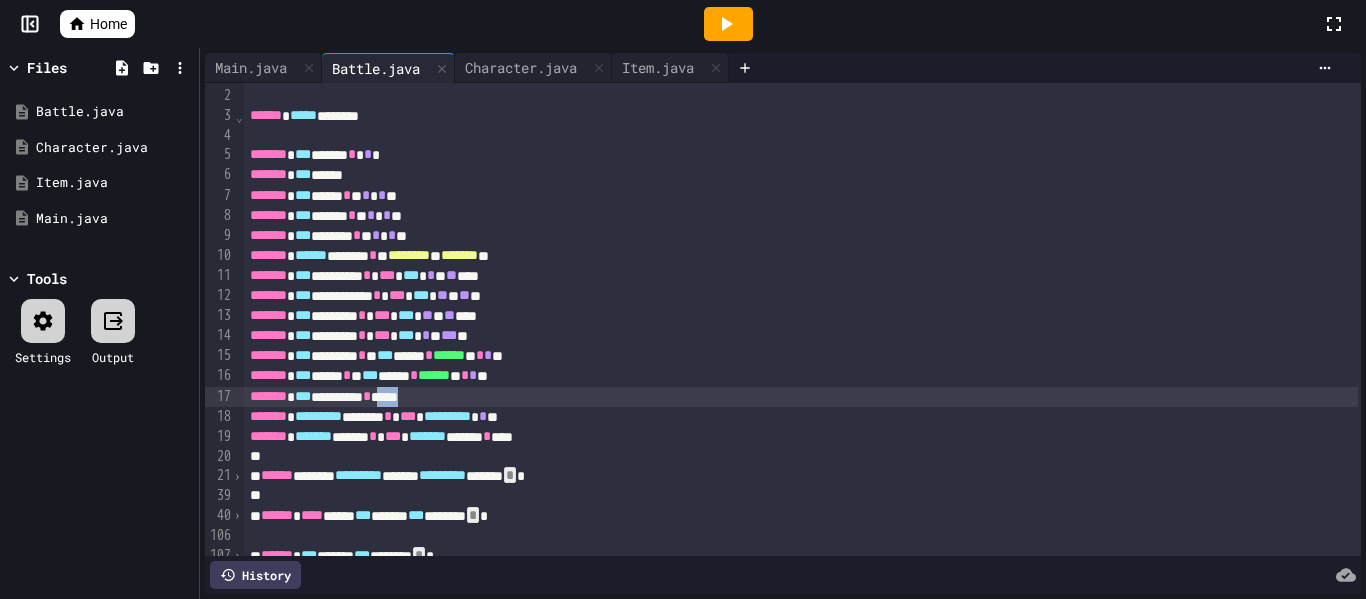 click on "*******   *** ********* * ****" at bounding box center (801, 397) 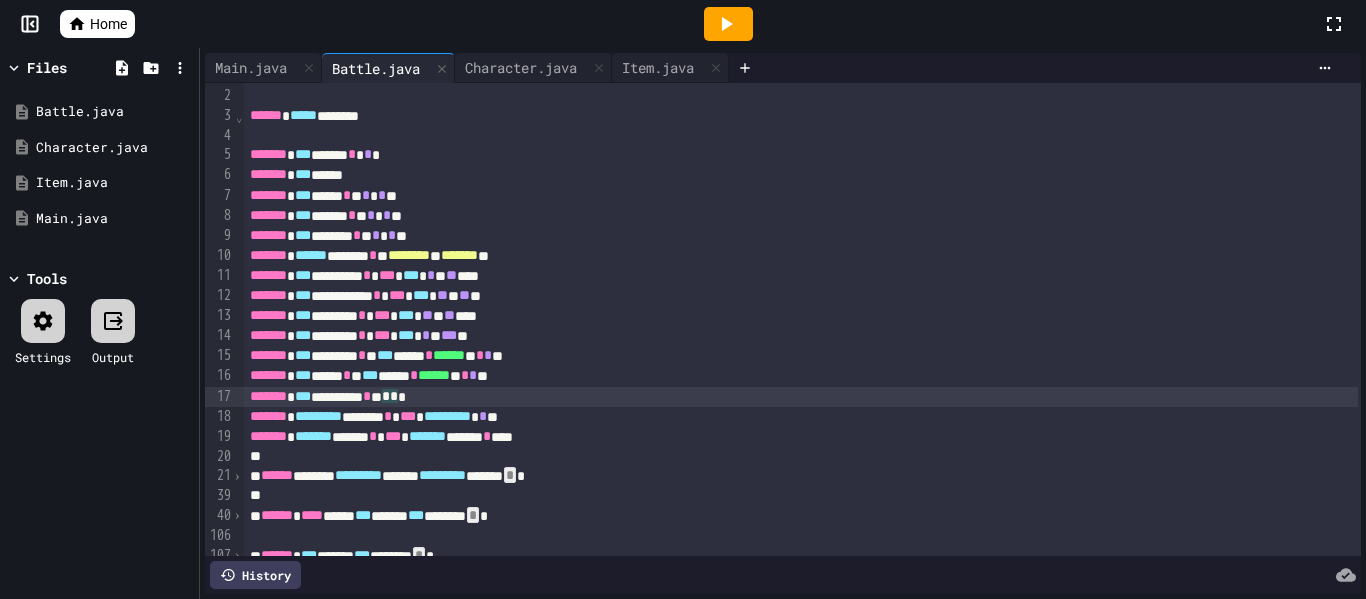 click on "*" at bounding box center [394, 396] 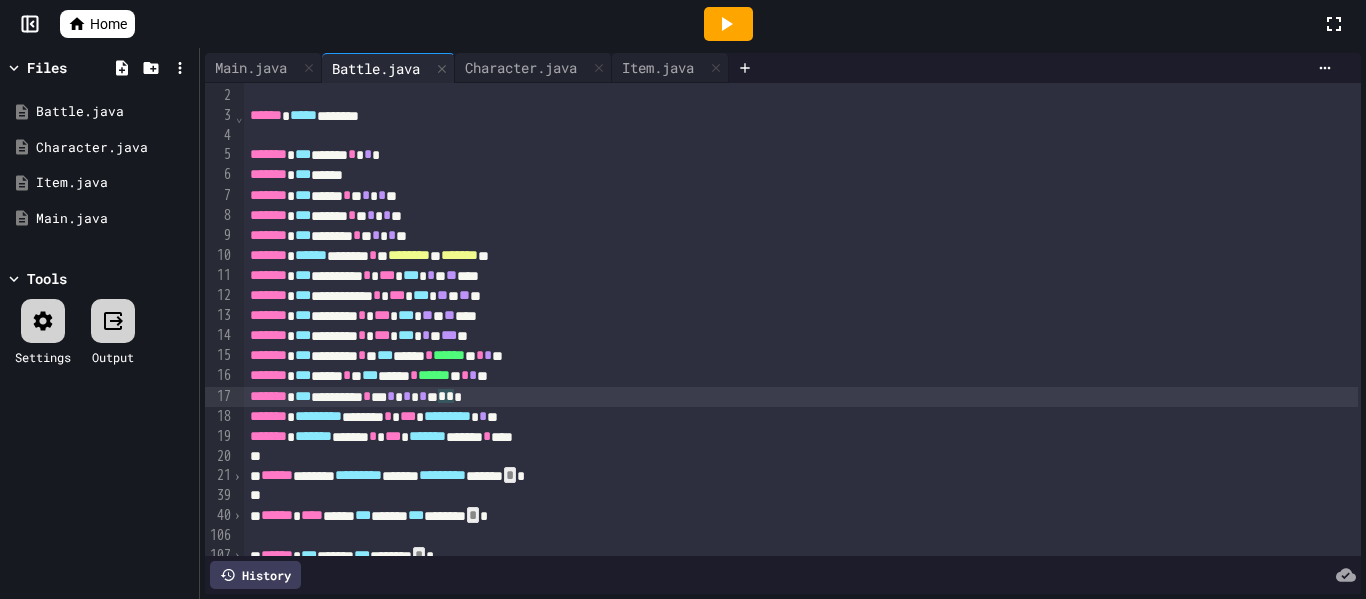 click on "*******   *** **** * * *** ****** * ****** ** * * **" at bounding box center [801, 376] 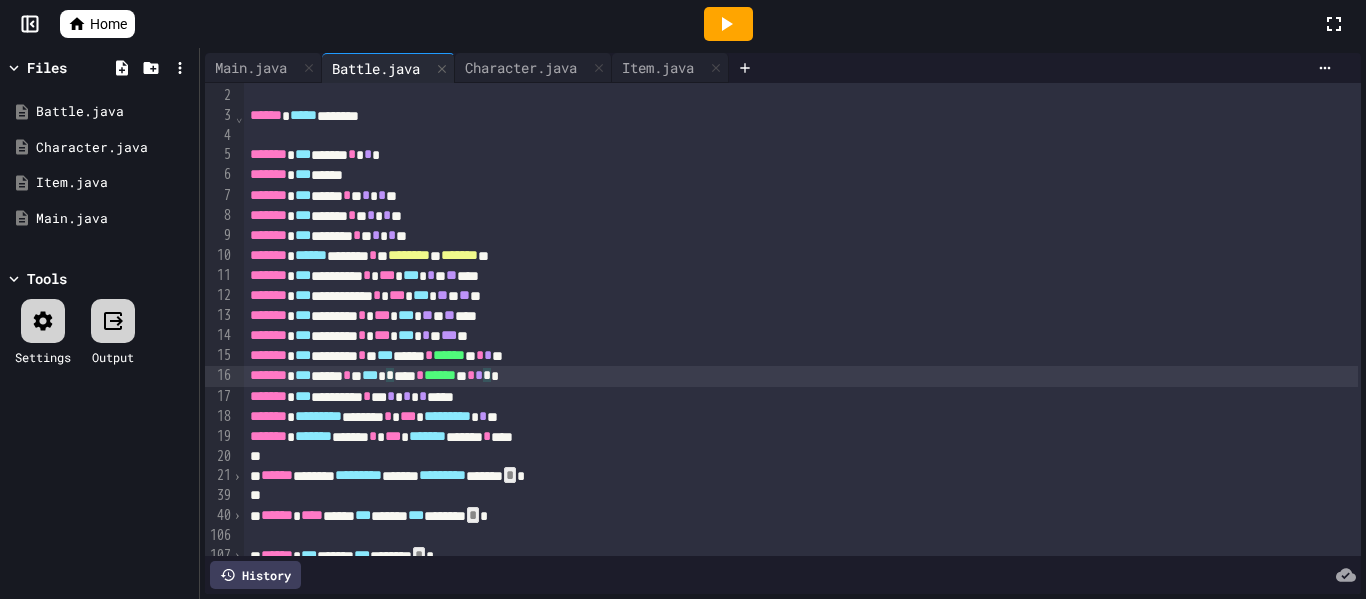 click on "*******   *** ********* * ** * * * * * *****" at bounding box center [801, 397] 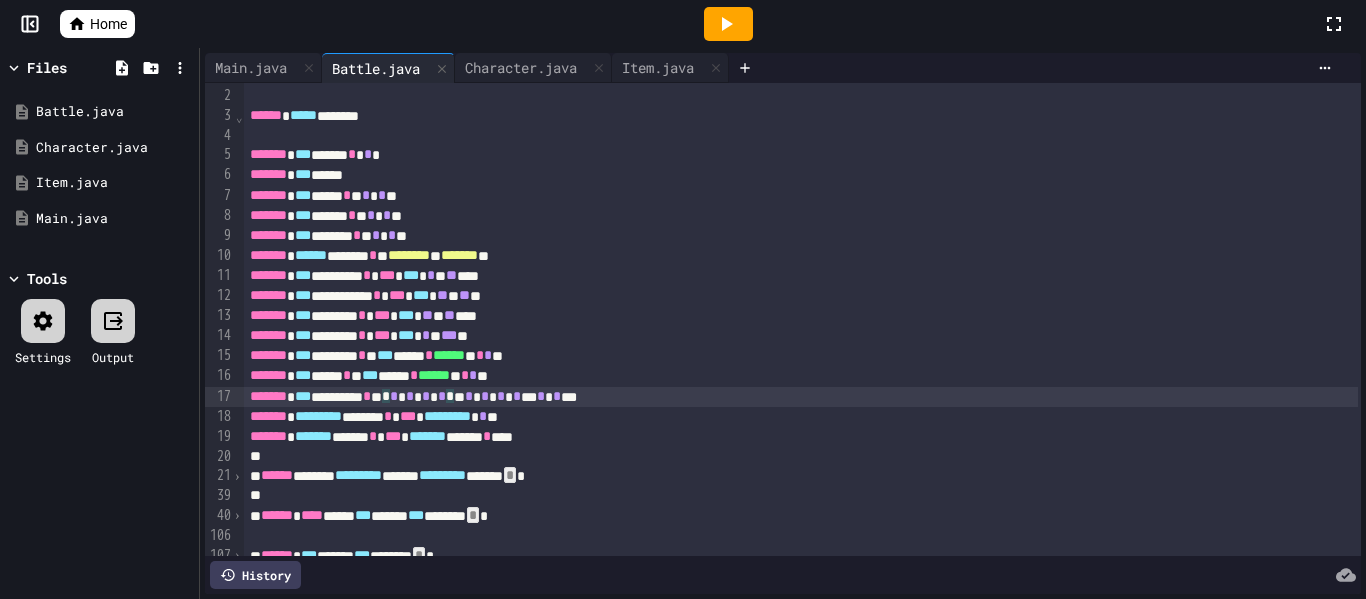 click on "*" at bounding box center [442, 396] 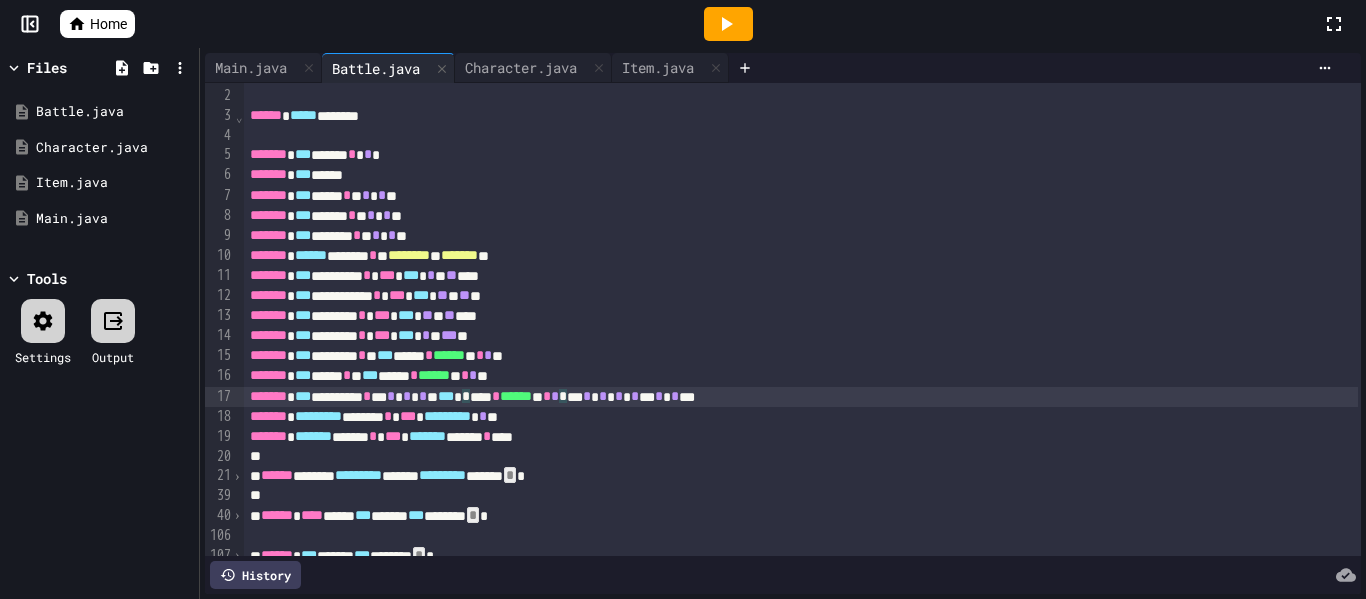 click on "*******   *** ********* * ** * * * * * ** *** * * **** * ****** ** * * * *** * * * * * * * *** * * * ***" at bounding box center (801, 397) 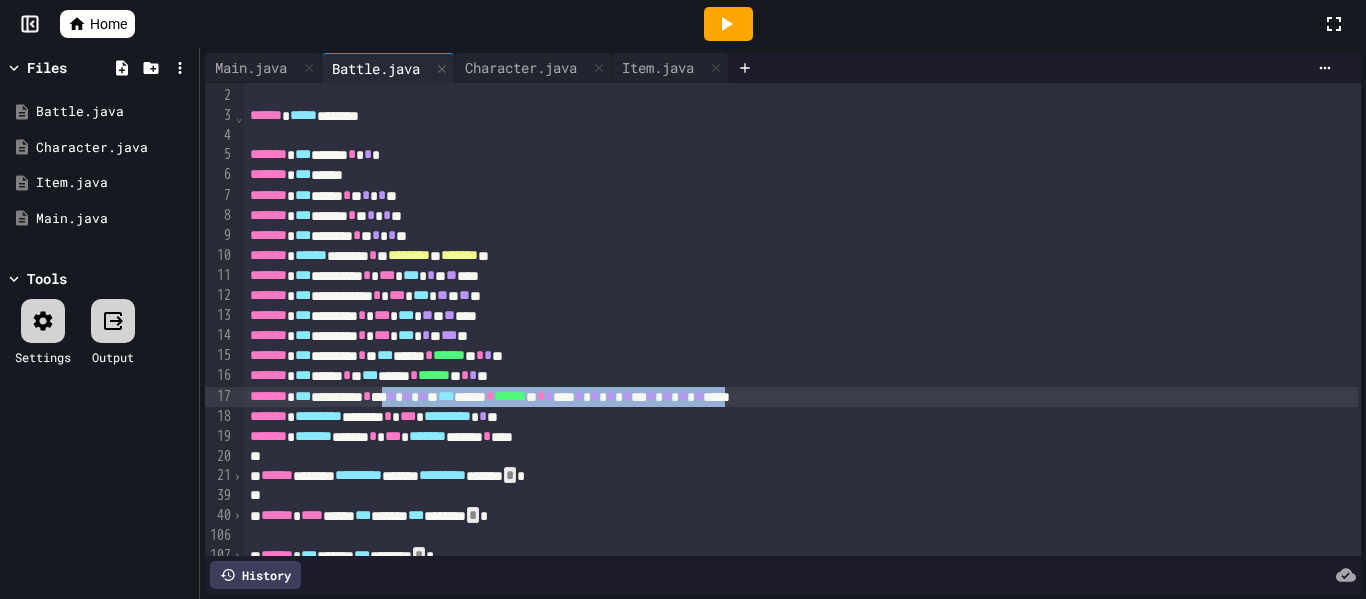 drag, startPoint x: 869, startPoint y: 401, endPoint x: 448, endPoint y: 389, distance: 421.171 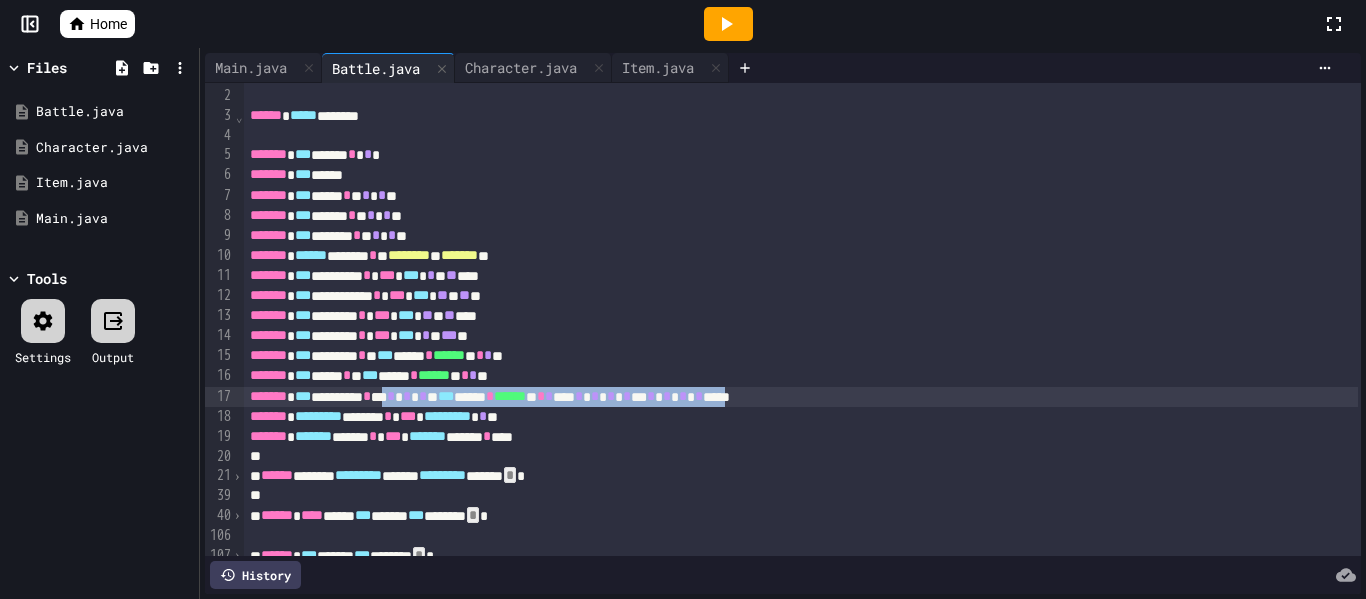 click on "*******   *** ********* * ** * * * * * ** *** ****** * ****** ** * * **** * * * * * * * *** * * * * * * * *****" at bounding box center [801, 397] 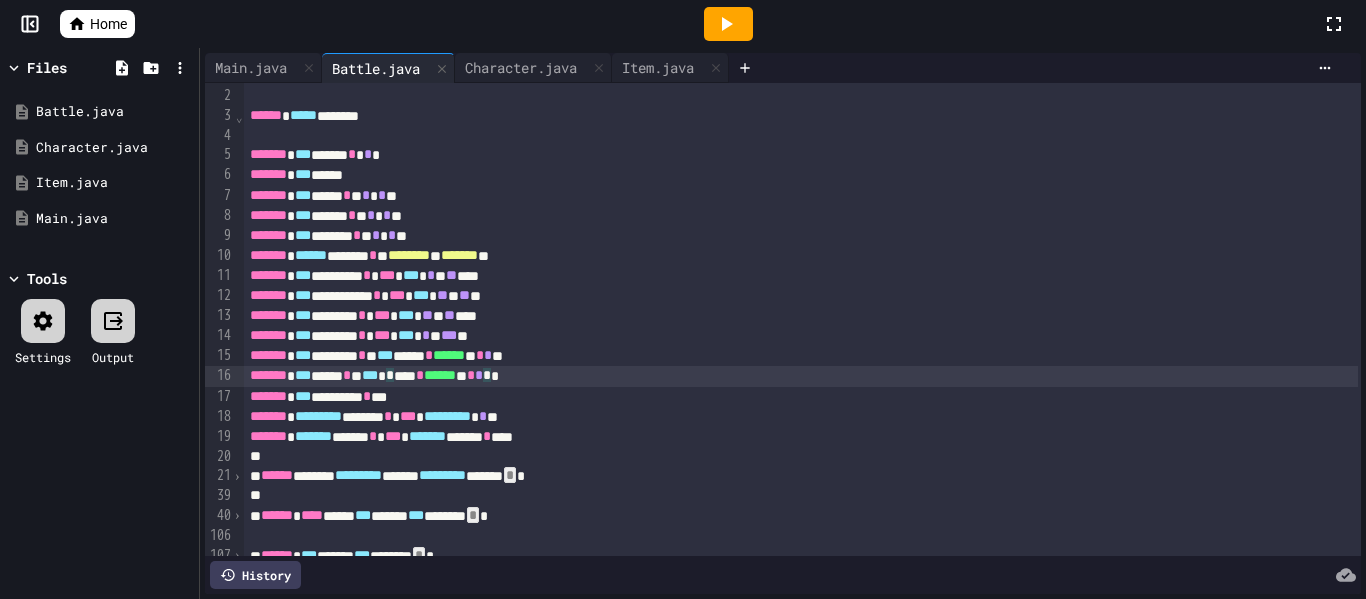 click on "*******   *** **** * * *** * * **** * ****** ** * * * *" at bounding box center (801, 376) 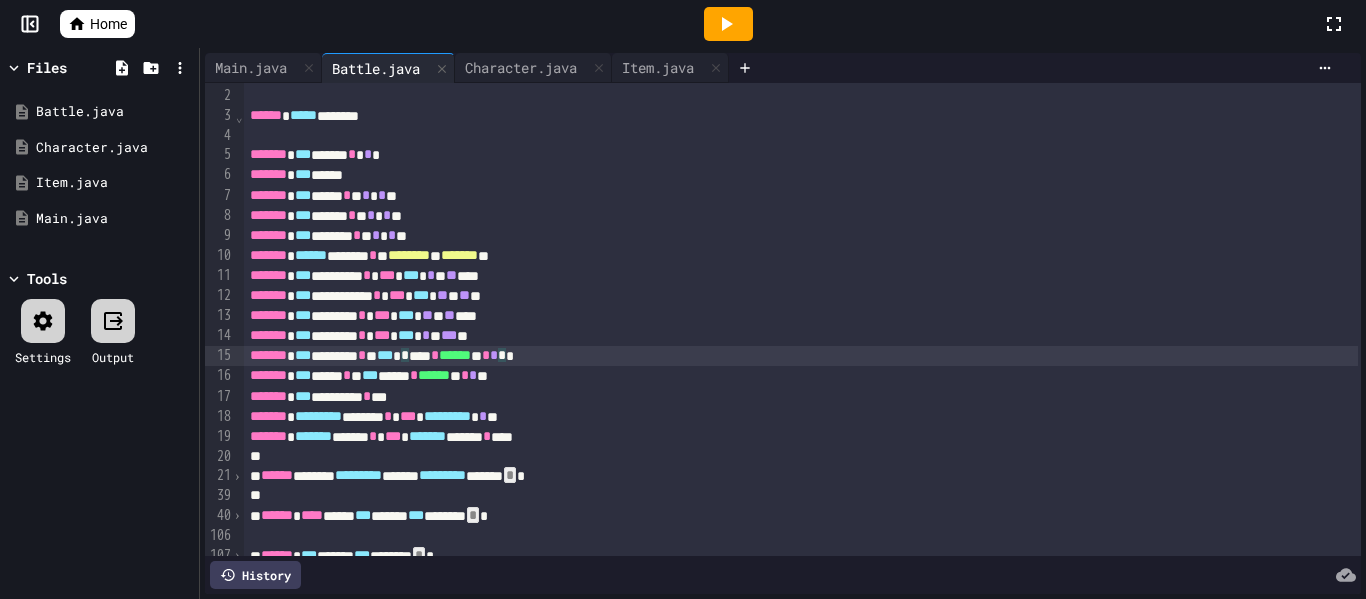 click on "*******   *** ********* * **" at bounding box center [801, 397] 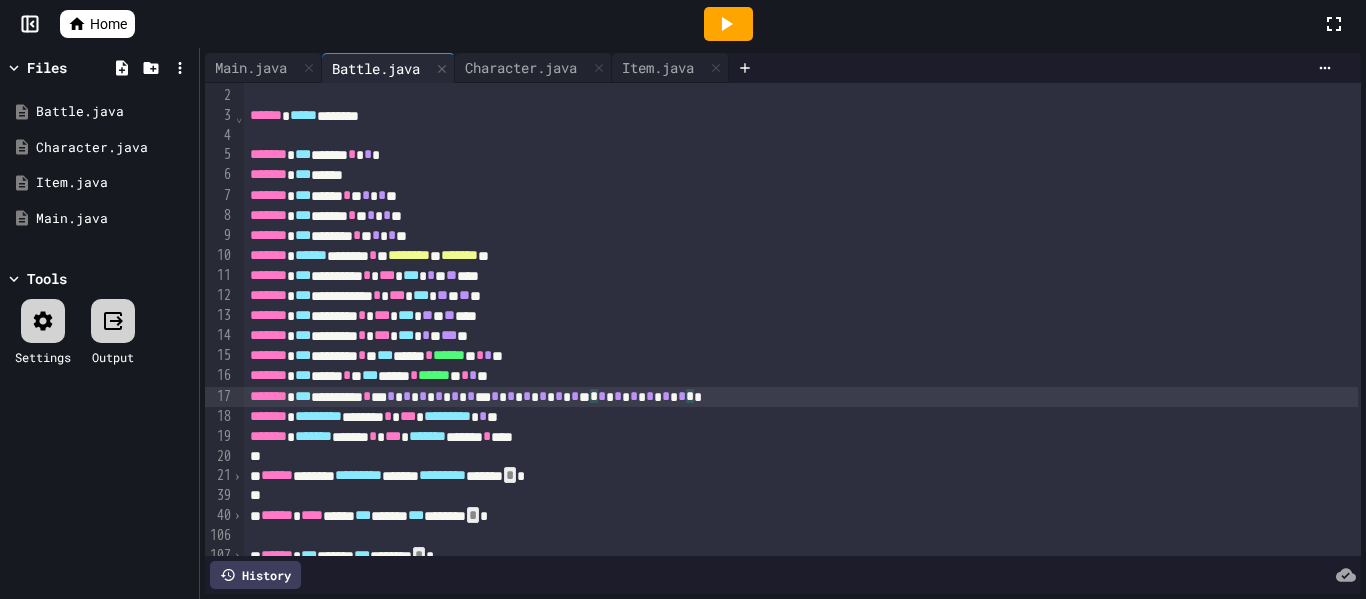 click on "*******   *** ******* * * *** ****** * ****** ** * * **" at bounding box center [801, 356] 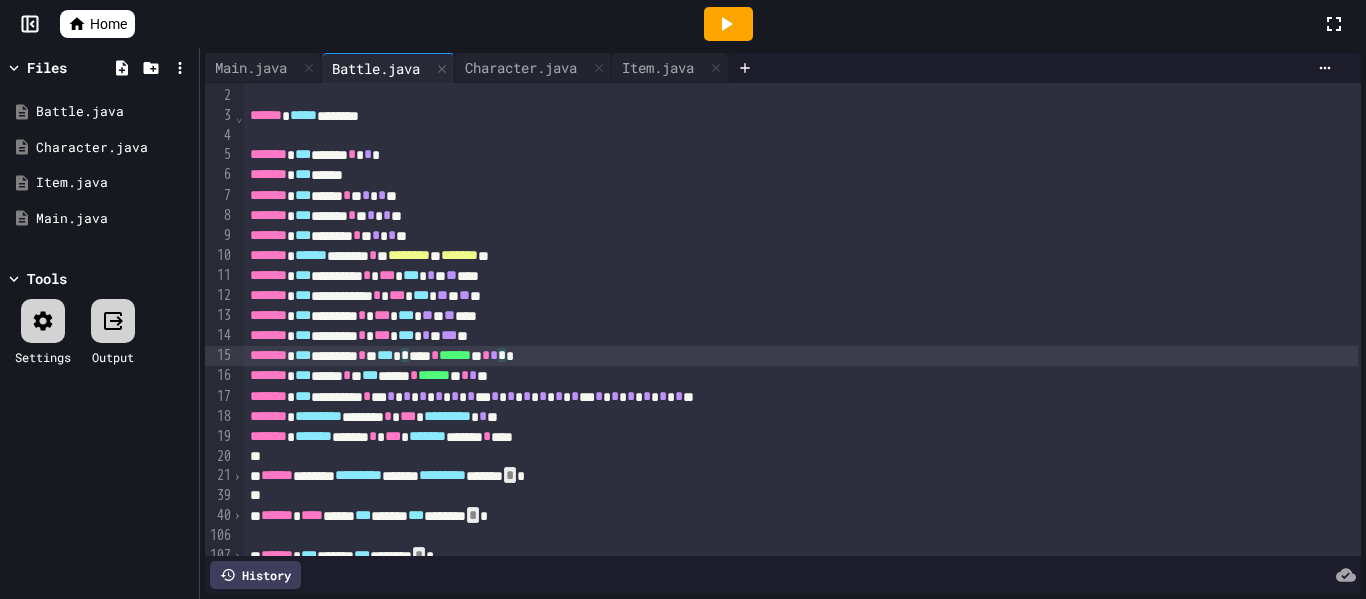 click on "*******   *** ********* * ** * * * * * * * * * * * *** * * * * * * * * * * * *** * * * * * * * * * * * **" at bounding box center [801, 397] 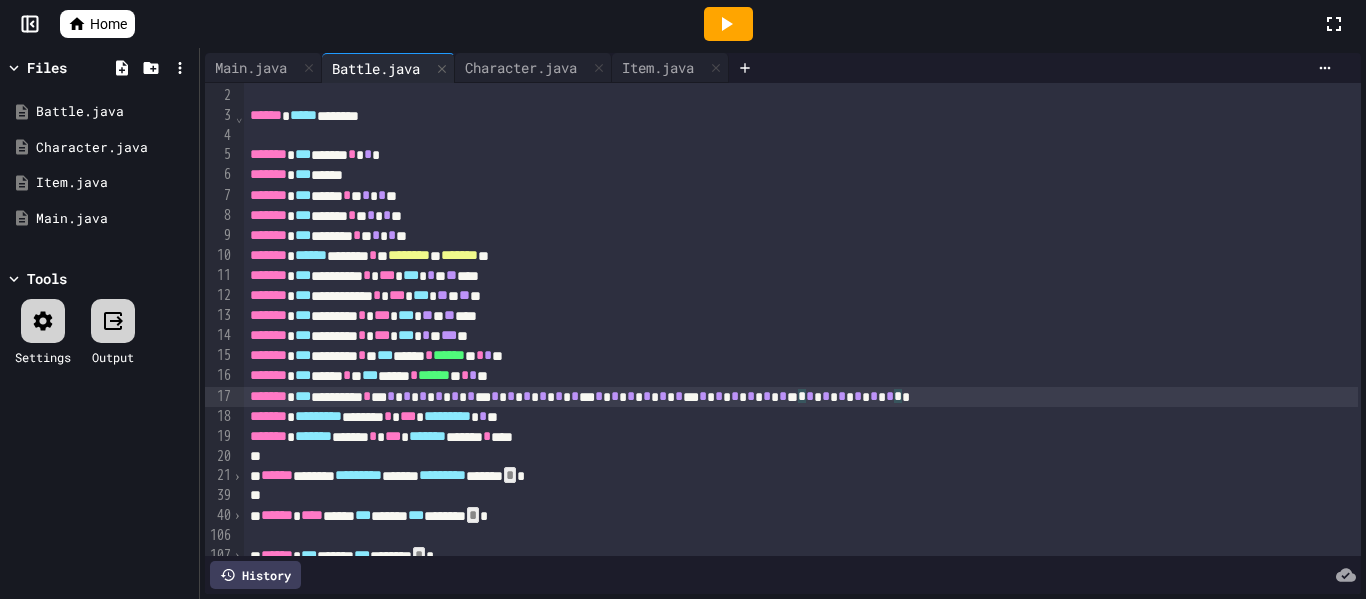 click 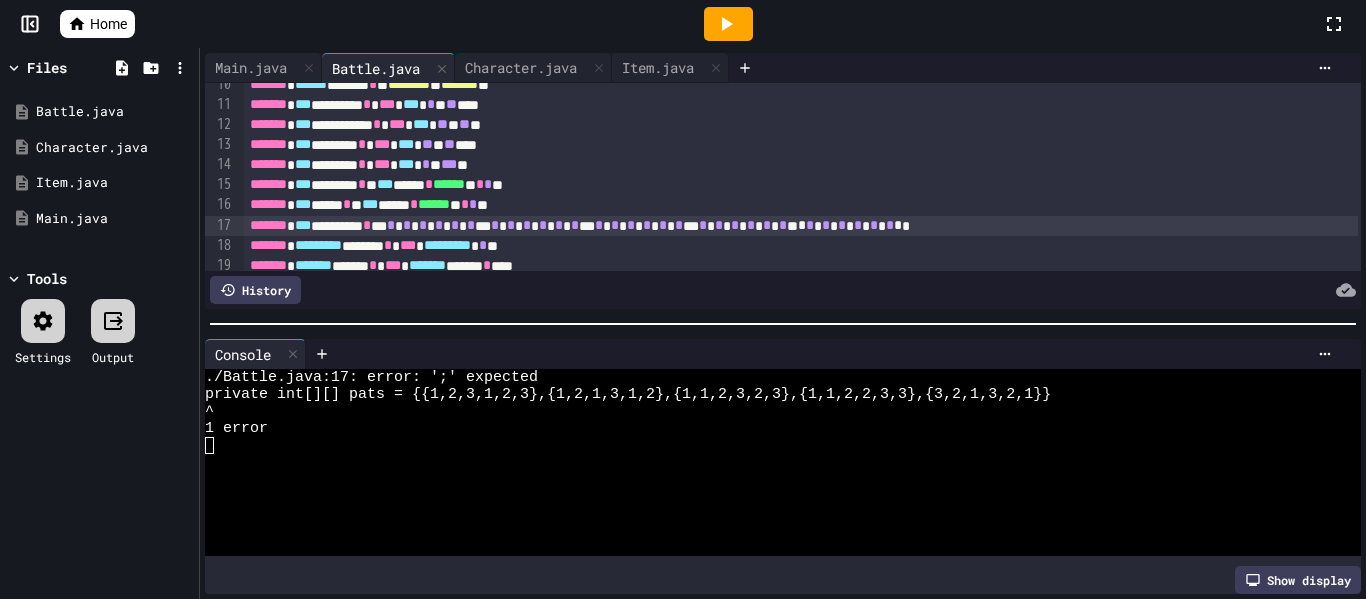 scroll, scrollTop: 194, scrollLeft: 0, axis: vertical 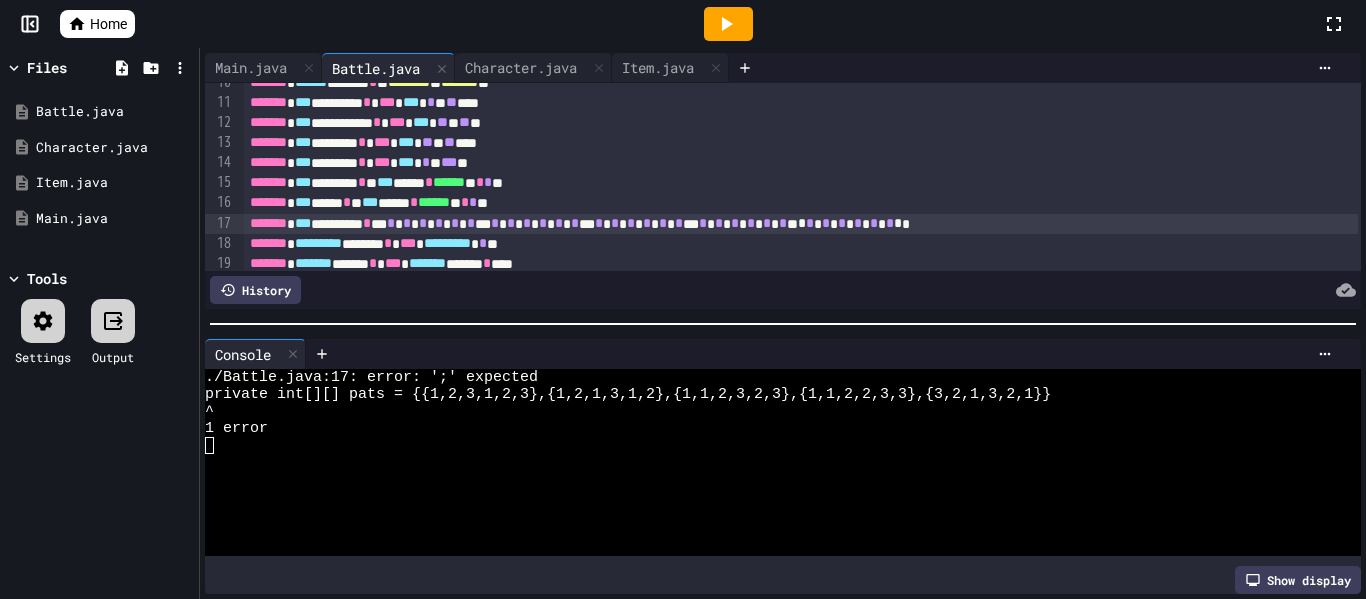 click on "*******   *** ********* * ** * * * * * * * * * * * *** * * * * * * * * * * * *** * * * * * * * * * * * *** * * * * * * * * * * * ** * * * * * * * * * * * * * *" at bounding box center [801, 224] 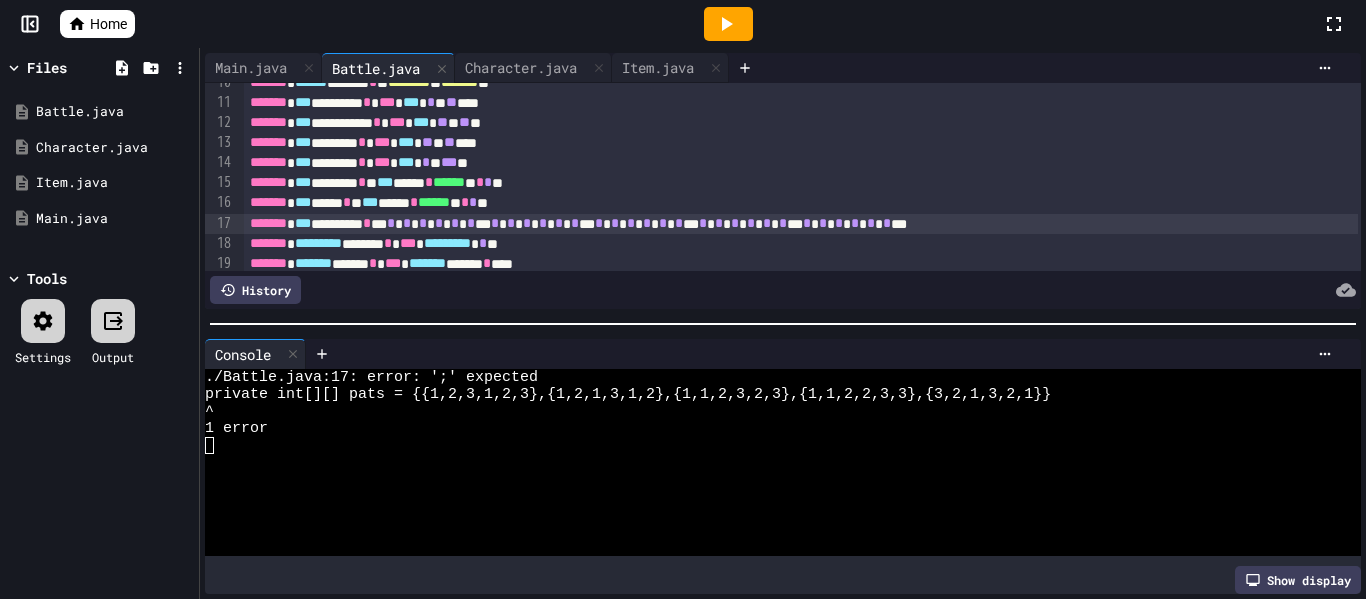 click 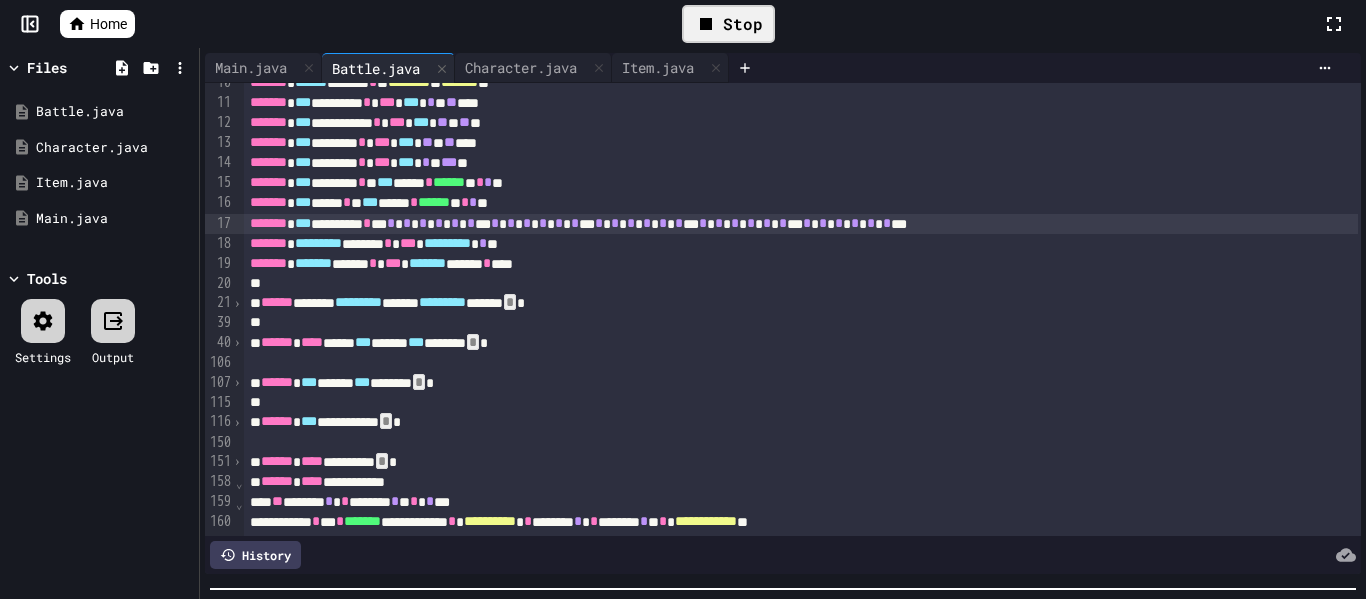 click on "**********" at bounding box center (683, 299) 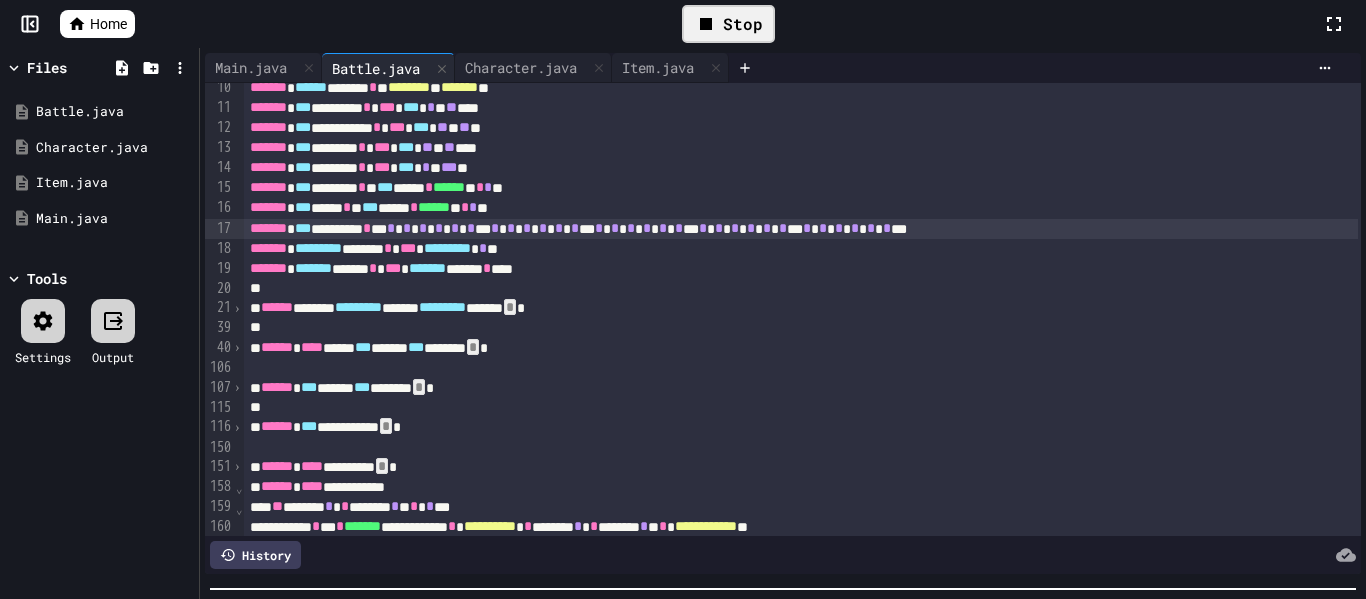 scroll, scrollTop: 229, scrollLeft: 0, axis: vertical 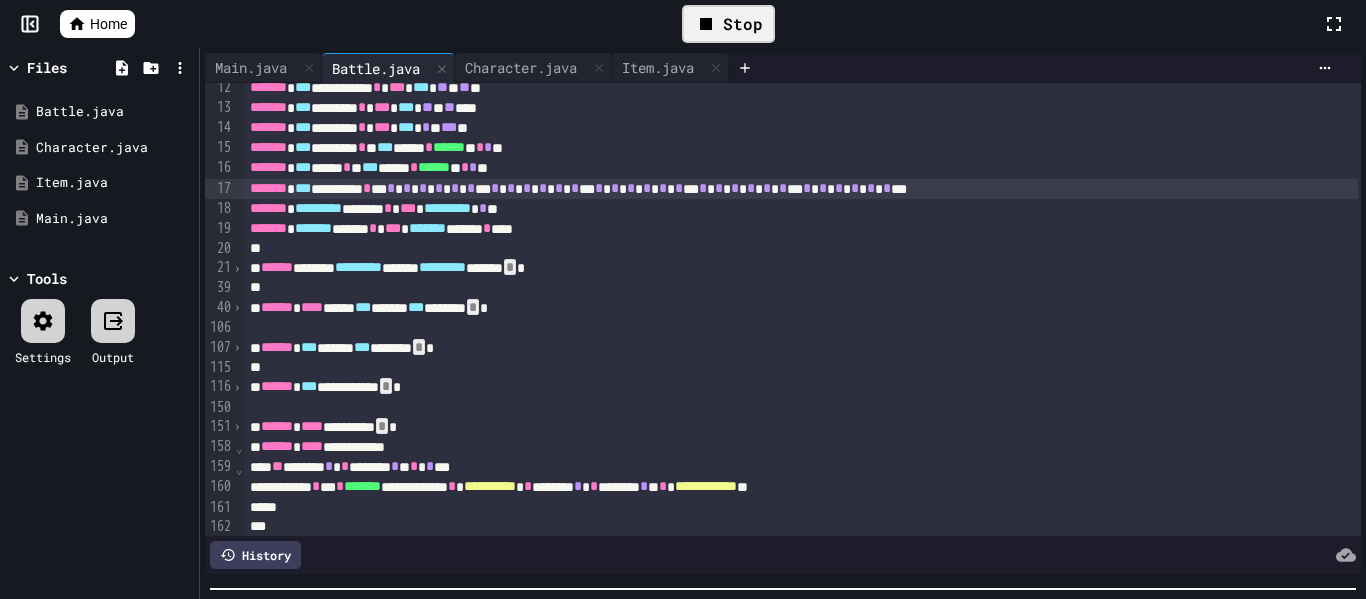 click on "›" at bounding box center [237, 426] 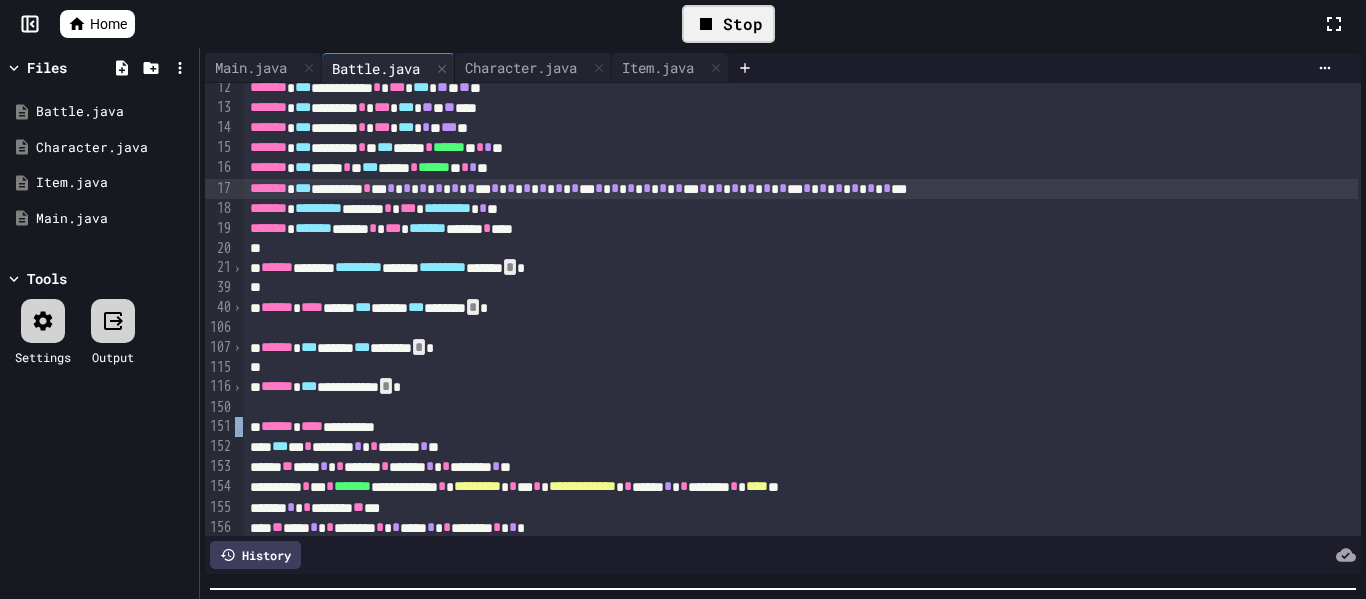 click on "⌄" at bounding box center (239, 426) 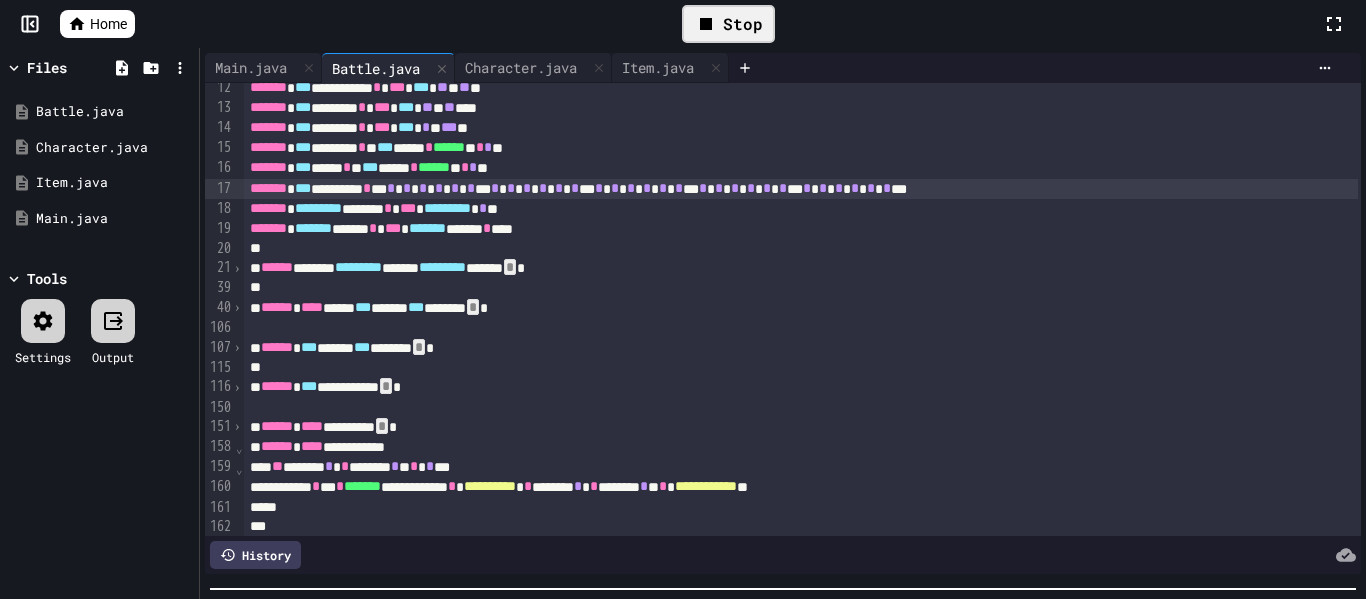 click on "⌄" at bounding box center (239, 467) 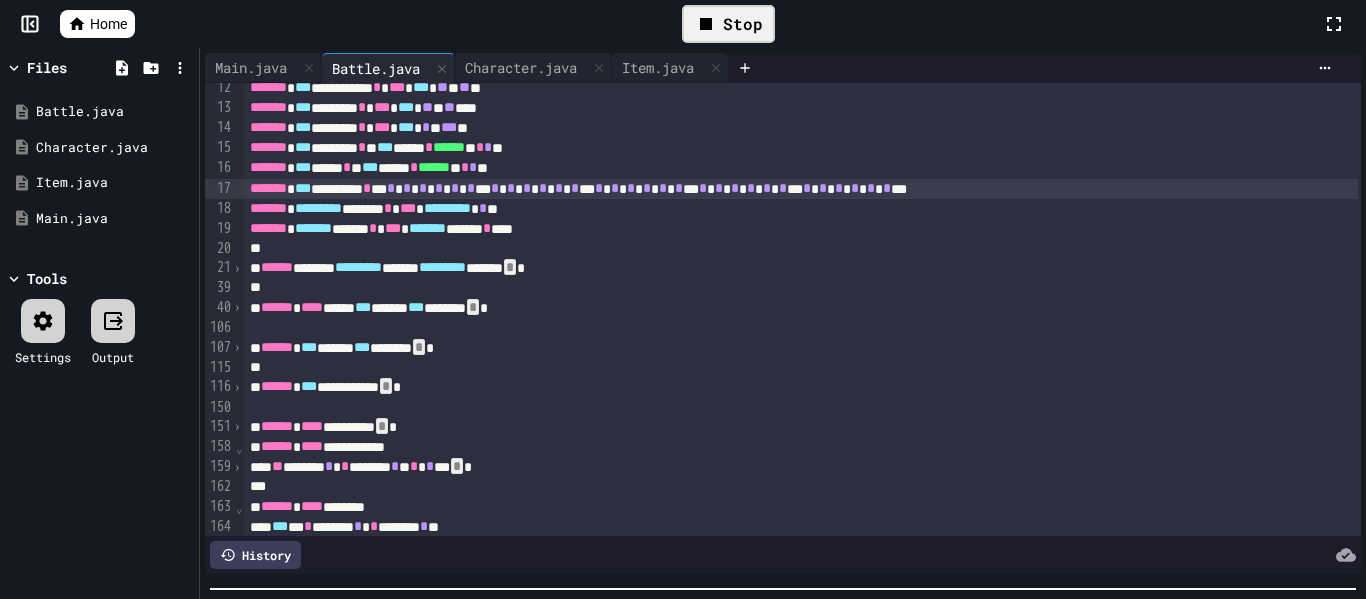 click on "⌄" at bounding box center (239, 446) 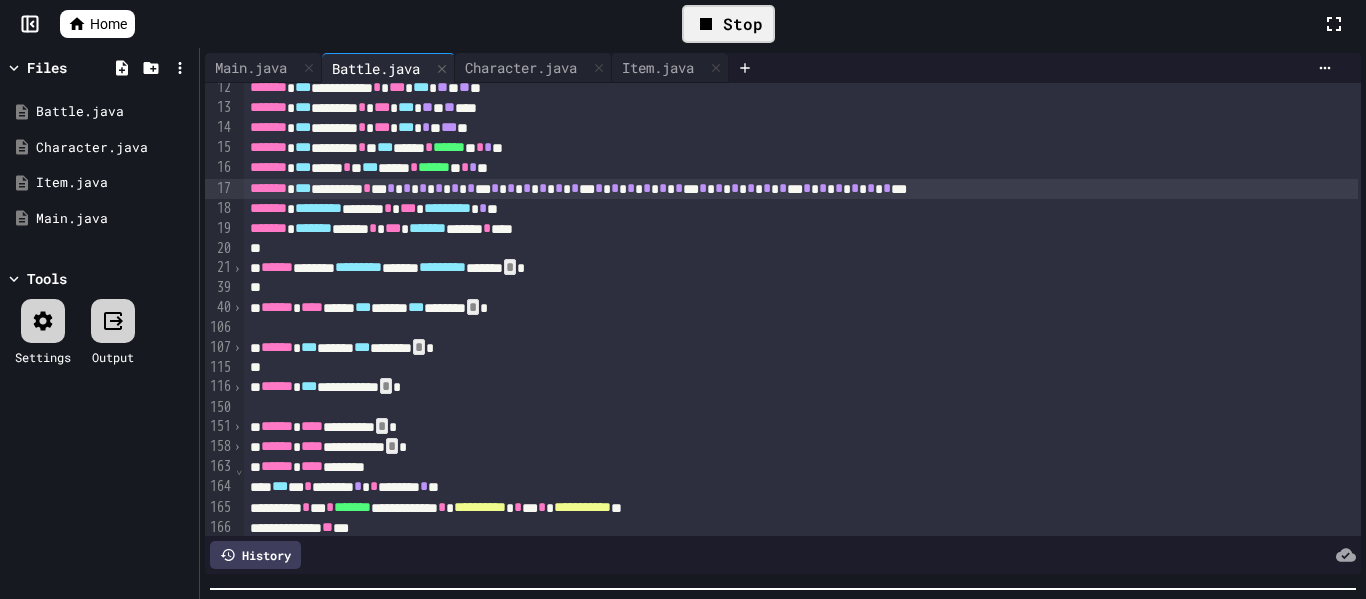 click on "› ⌄ › › › › › › ⌄ ⌄ ⌄" at bounding box center [239, 626] 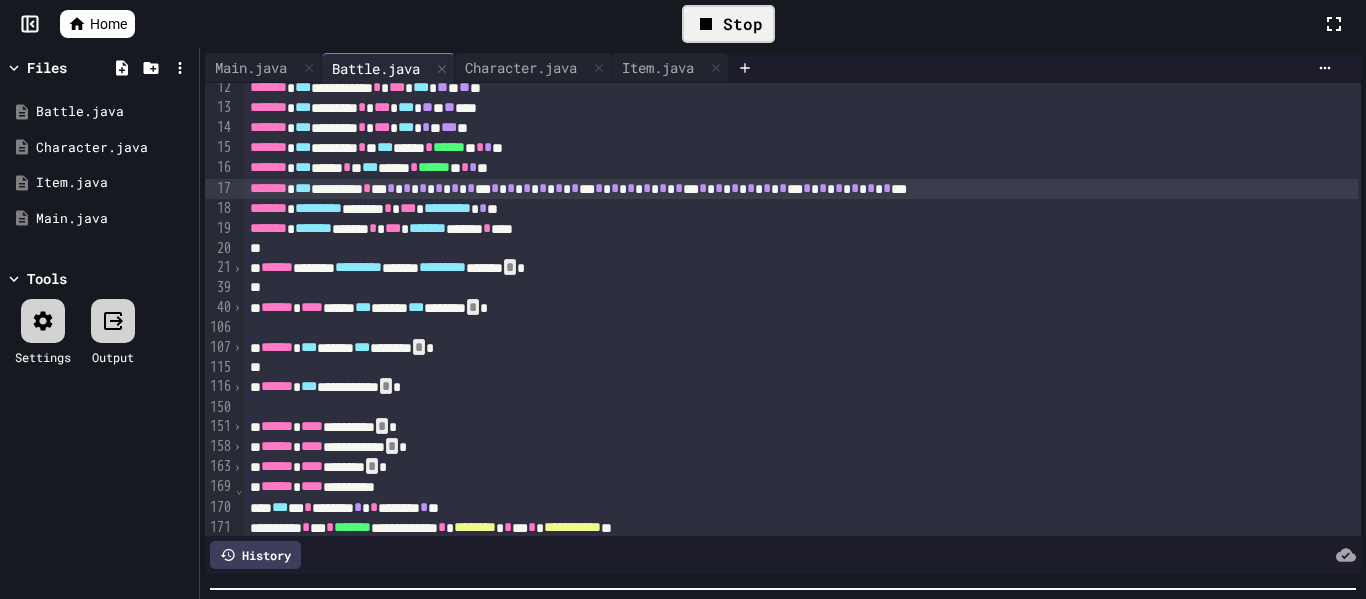 click on "⌄" at bounding box center [239, 487] 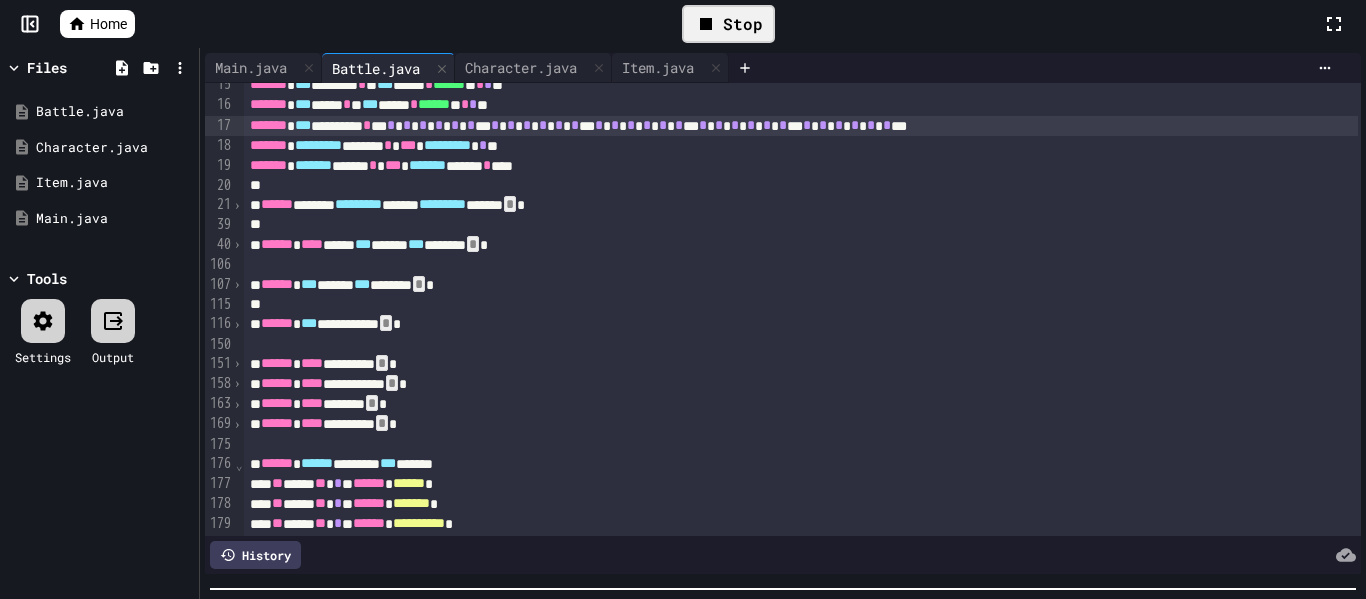 scroll, scrollTop: 293, scrollLeft: 0, axis: vertical 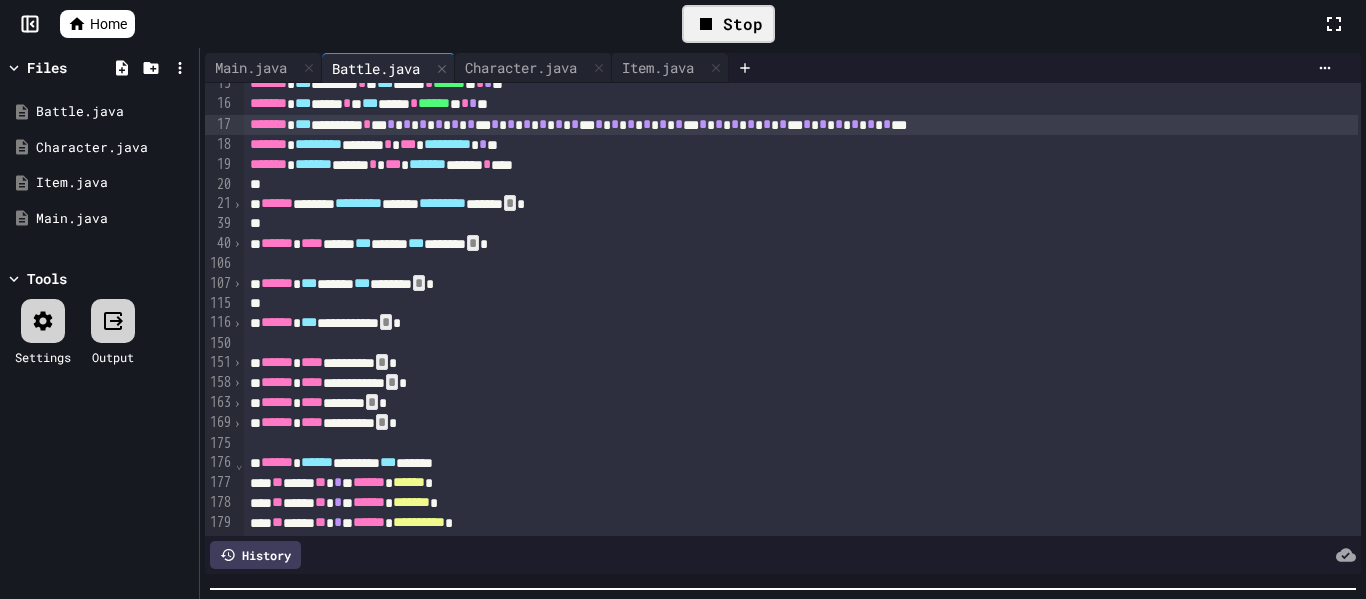 click on "›" at bounding box center [237, 323] 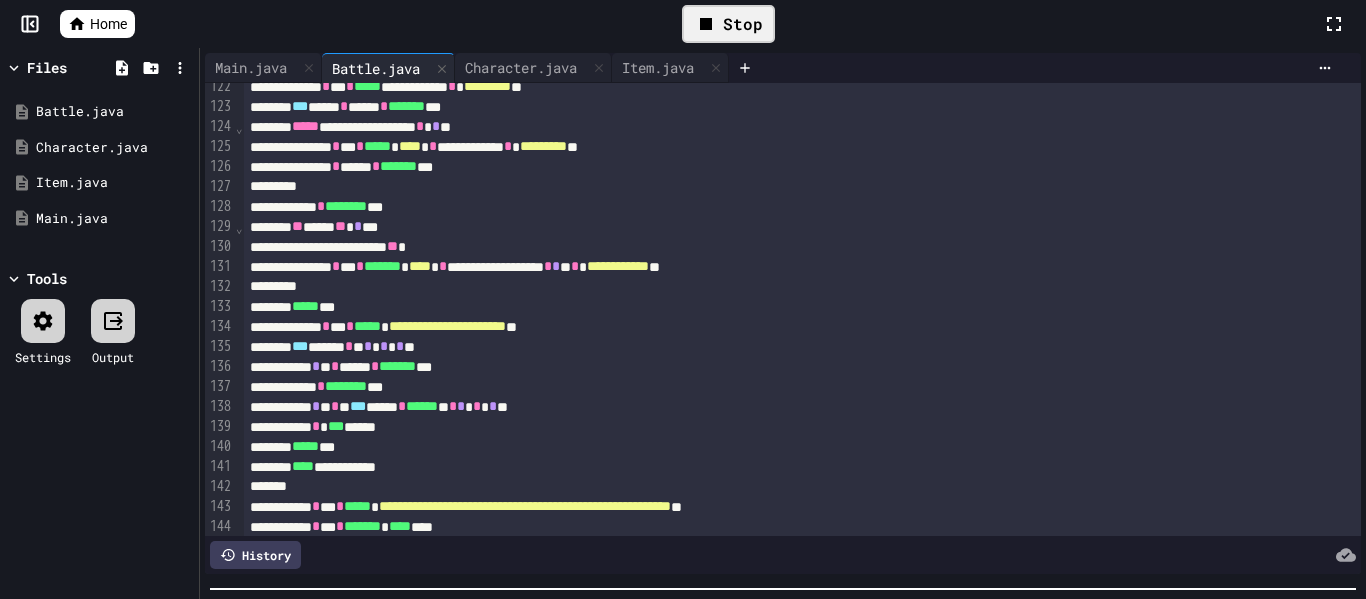 scroll, scrollTop: 654, scrollLeft: 0, axis: vertical 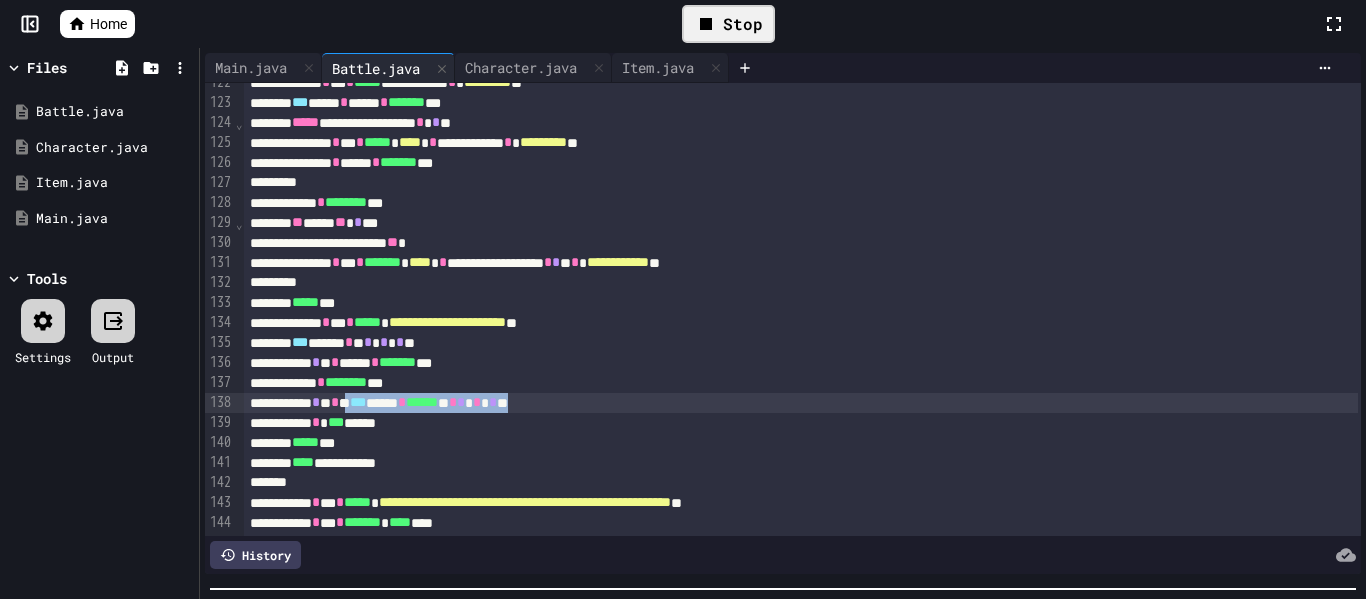 drag, startPoint x: 390, startPoint y: 402, endPoint x: 698, endPoint y: 402, distance: 308 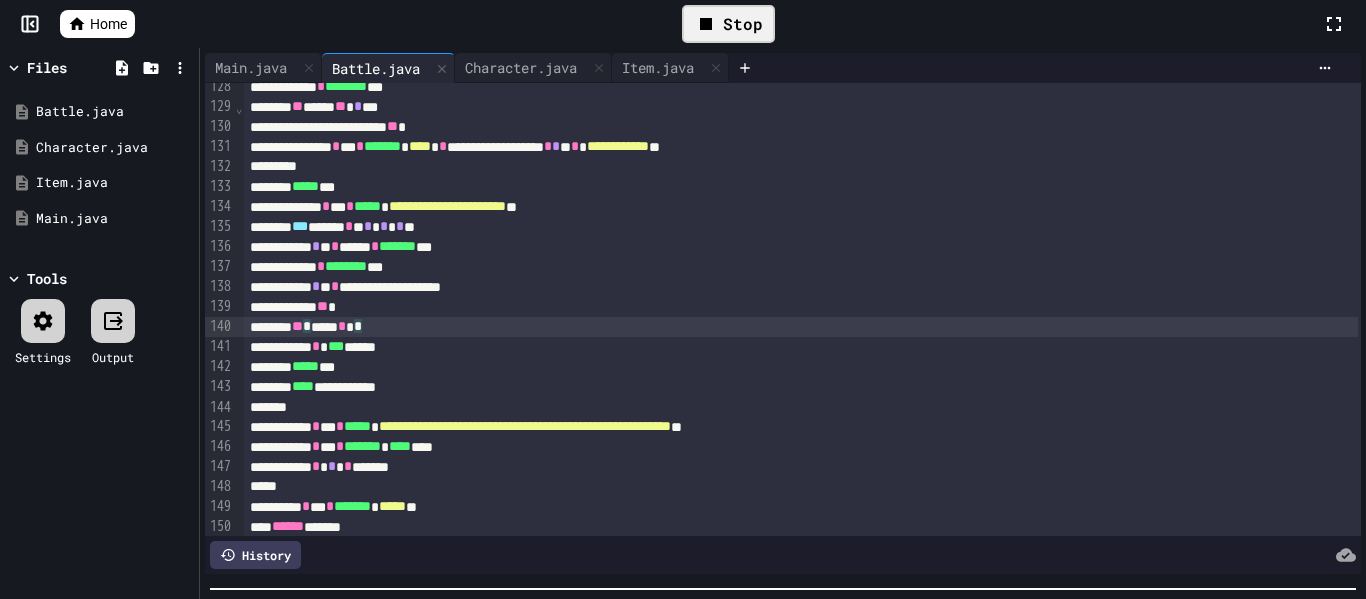 scroll, scrollTop: 769, scrollLeft: 0, axis: vertical 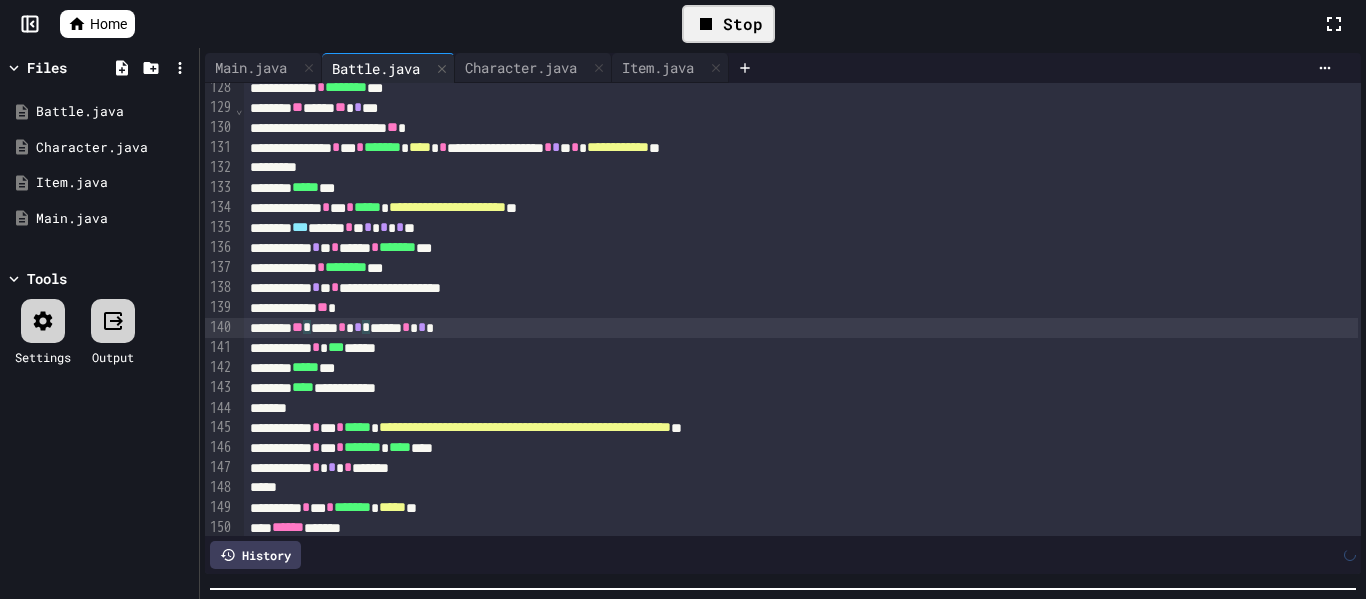 click on "** * **** *   * * **** *   * *" at bounding box center (801, 328) 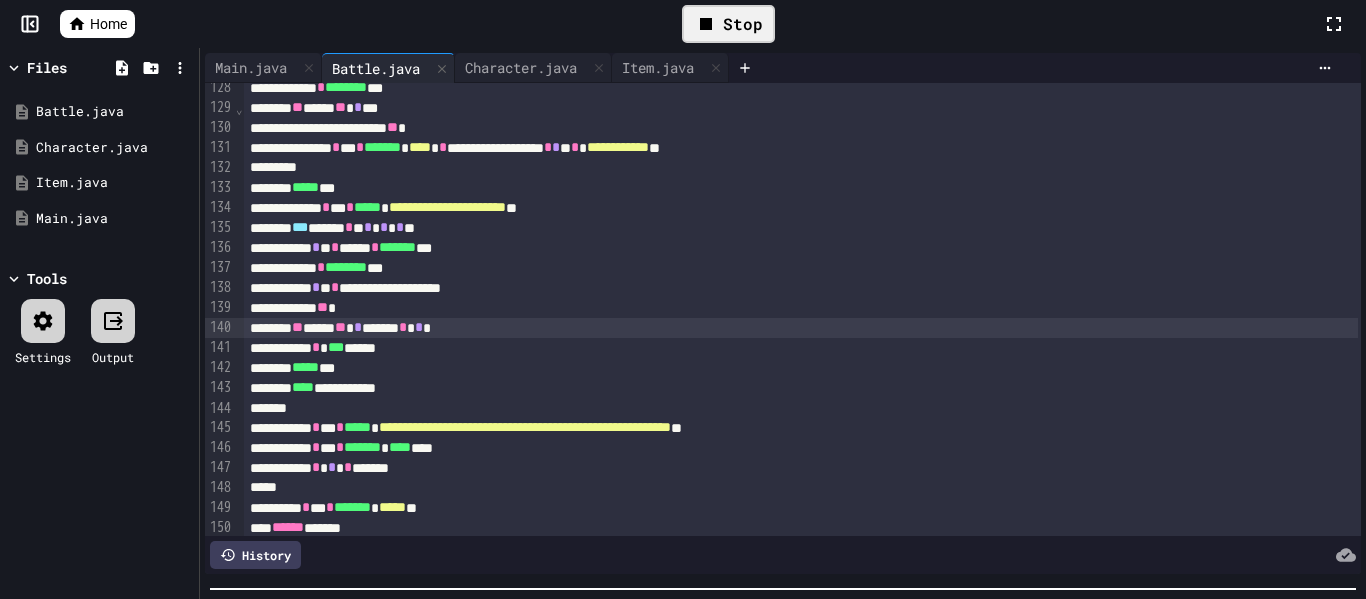 click on "Stop" at bounding box center (728, 24) 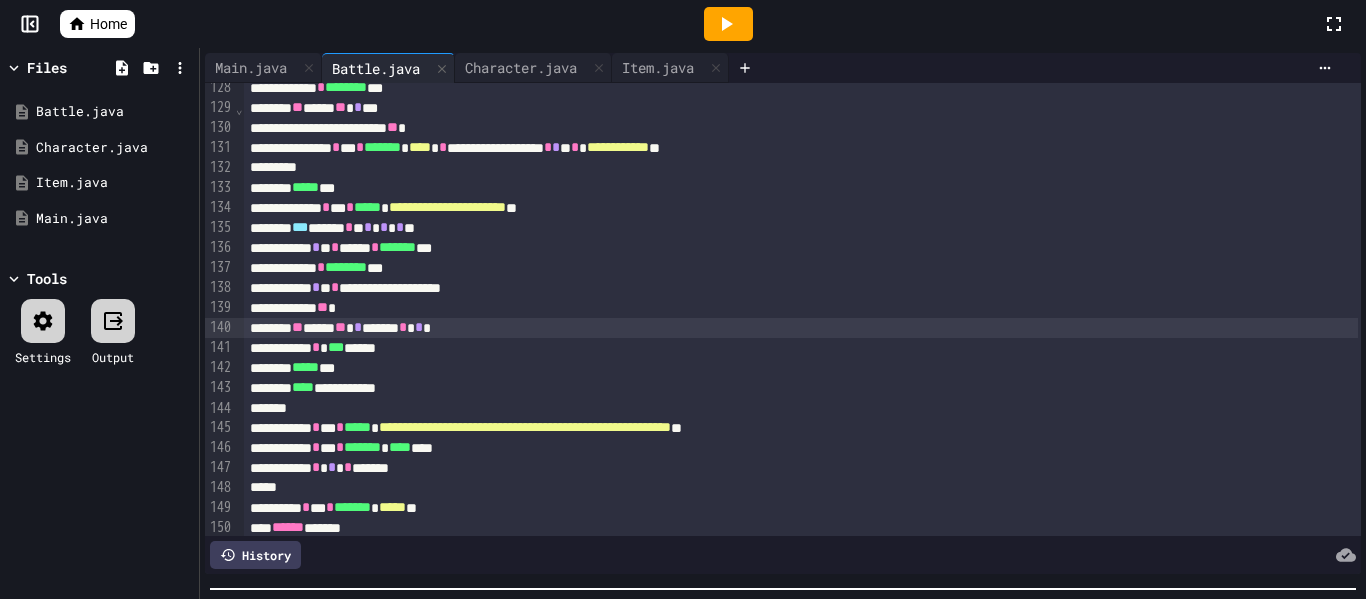 click 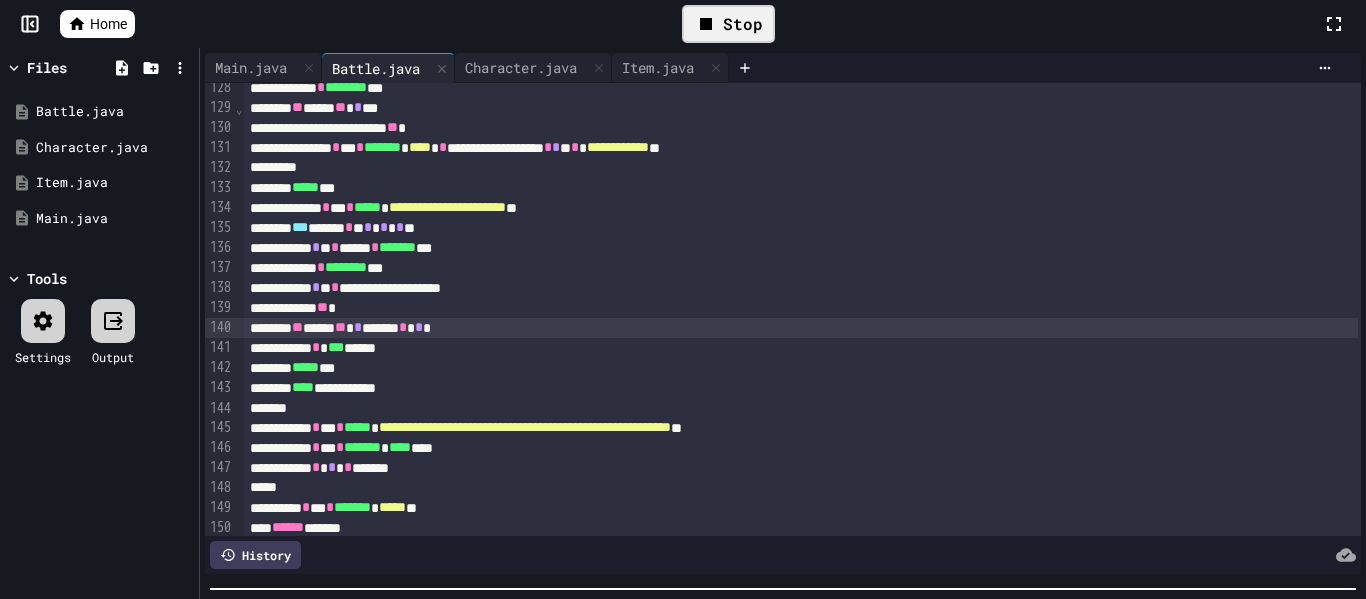 scroll, scrollTop: 102, scrollLeft: 0, axis: vertical 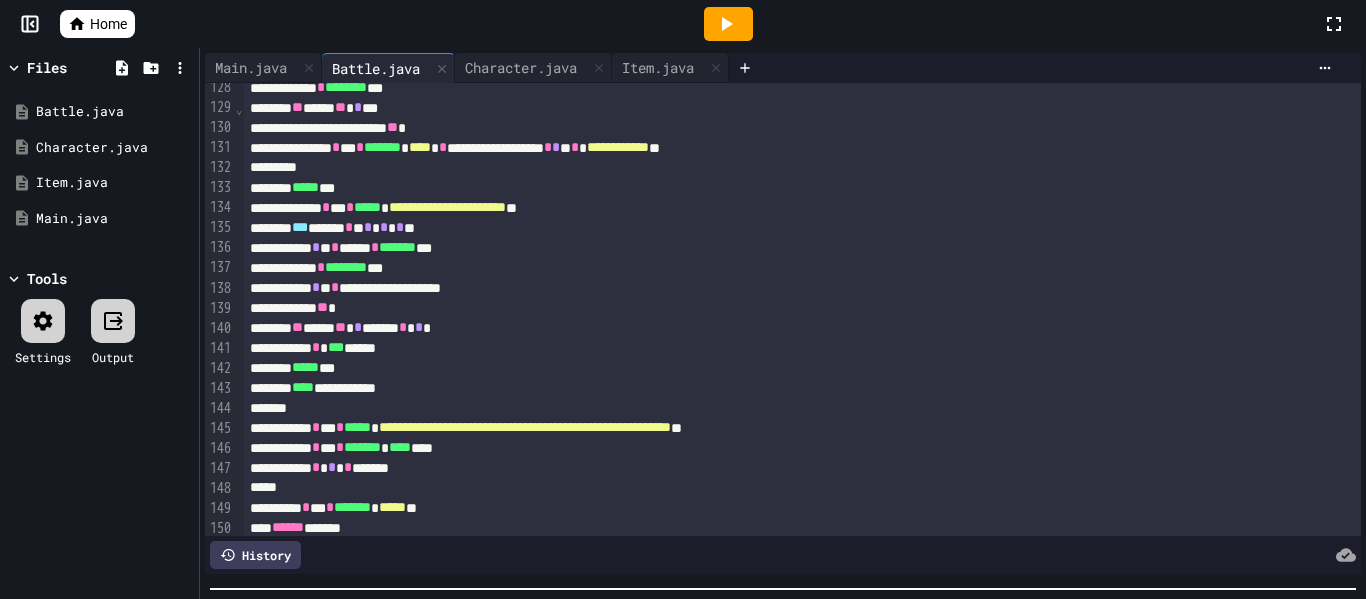 drag, startPoint x: 554, startPoint y: 581, endPoint x: 473, endPoint y: -24, distance: 610.39825 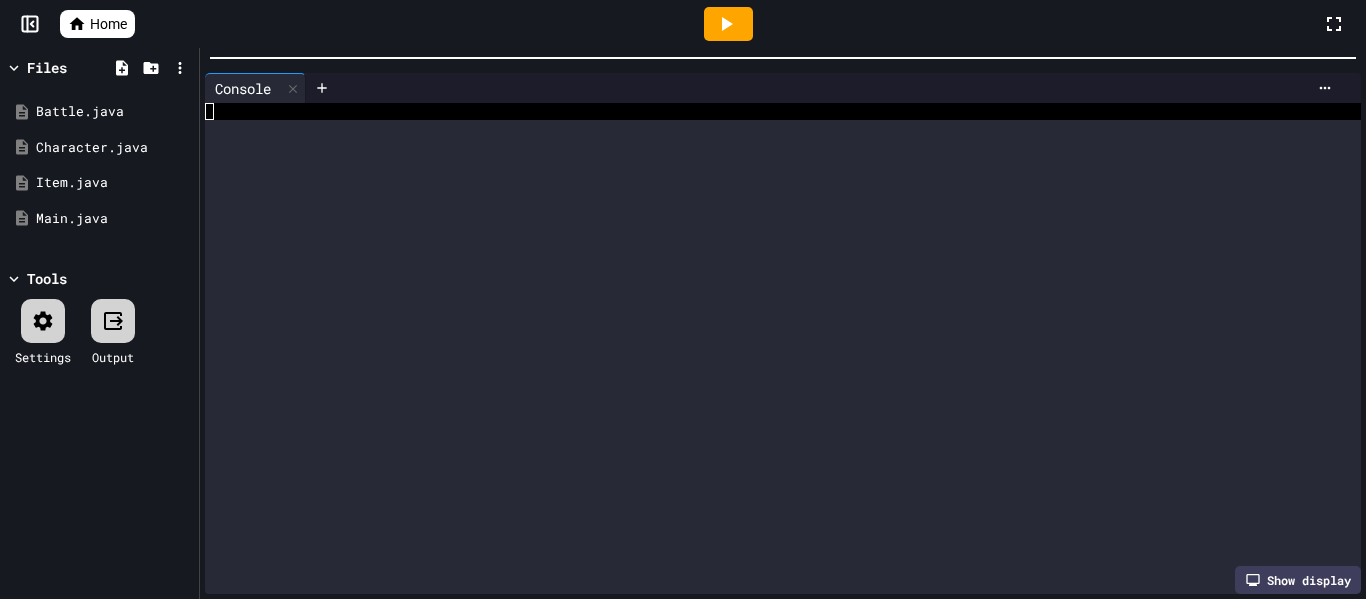 scroll, scrollTop: 0, scrollLeft: 0, axis: both 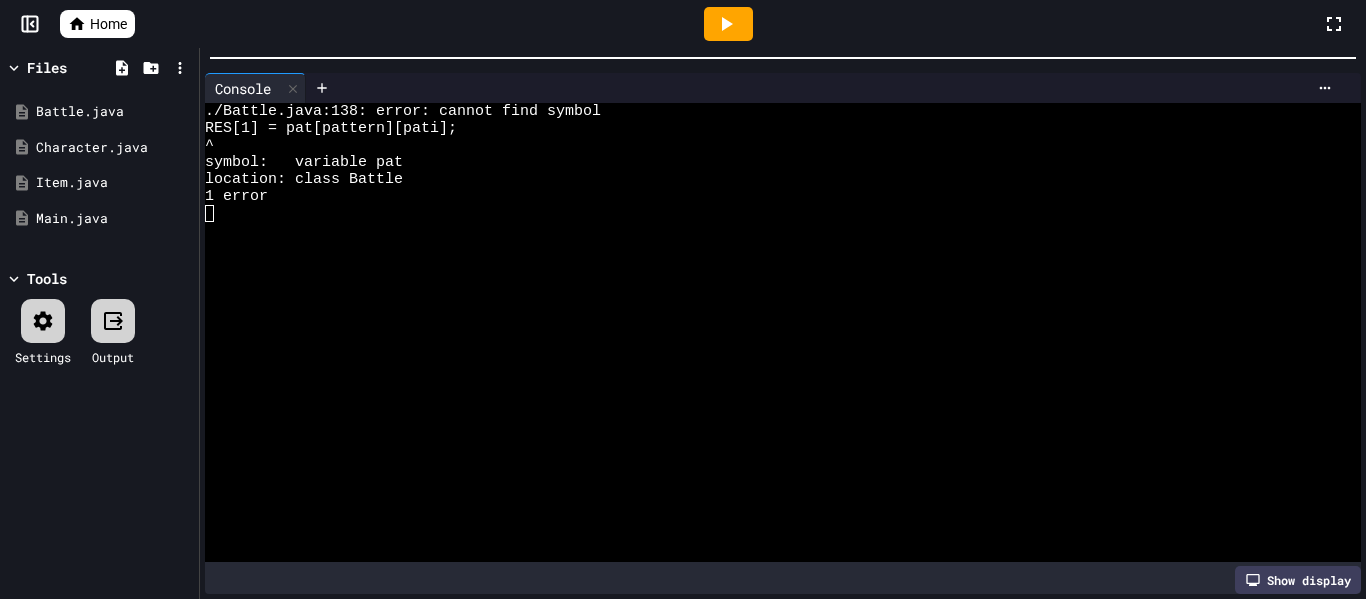 click on "**********" at bounding box center [683, 299] 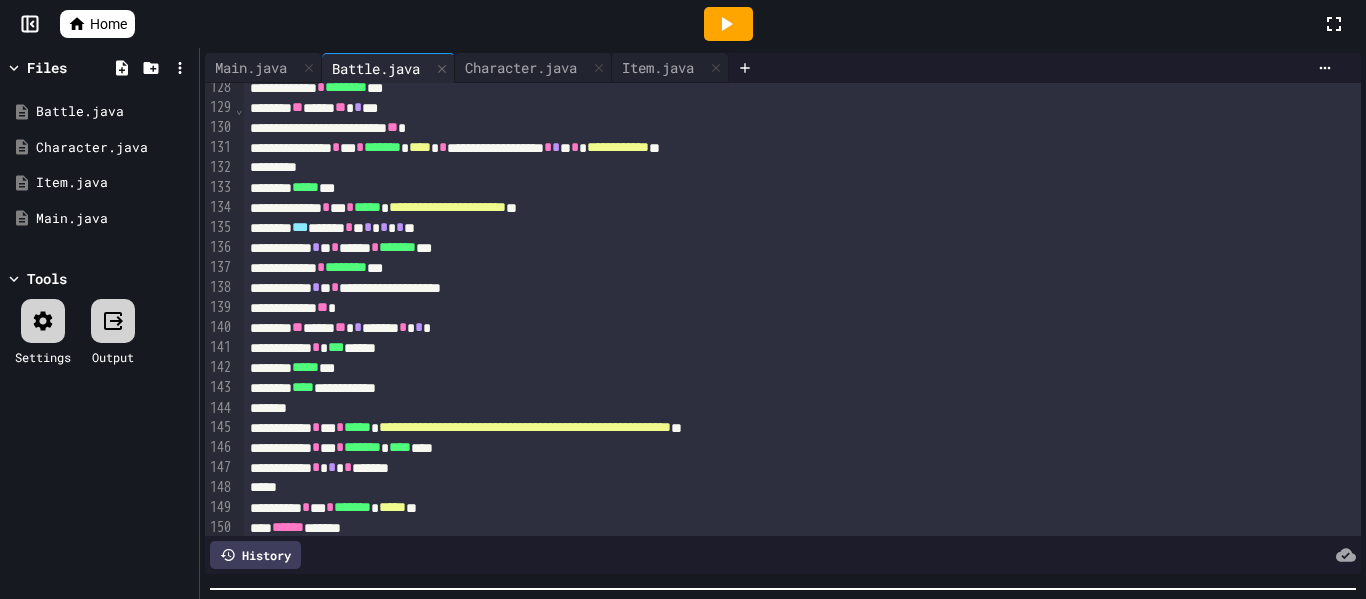 click on "**********" at bounding box center (683, 299) 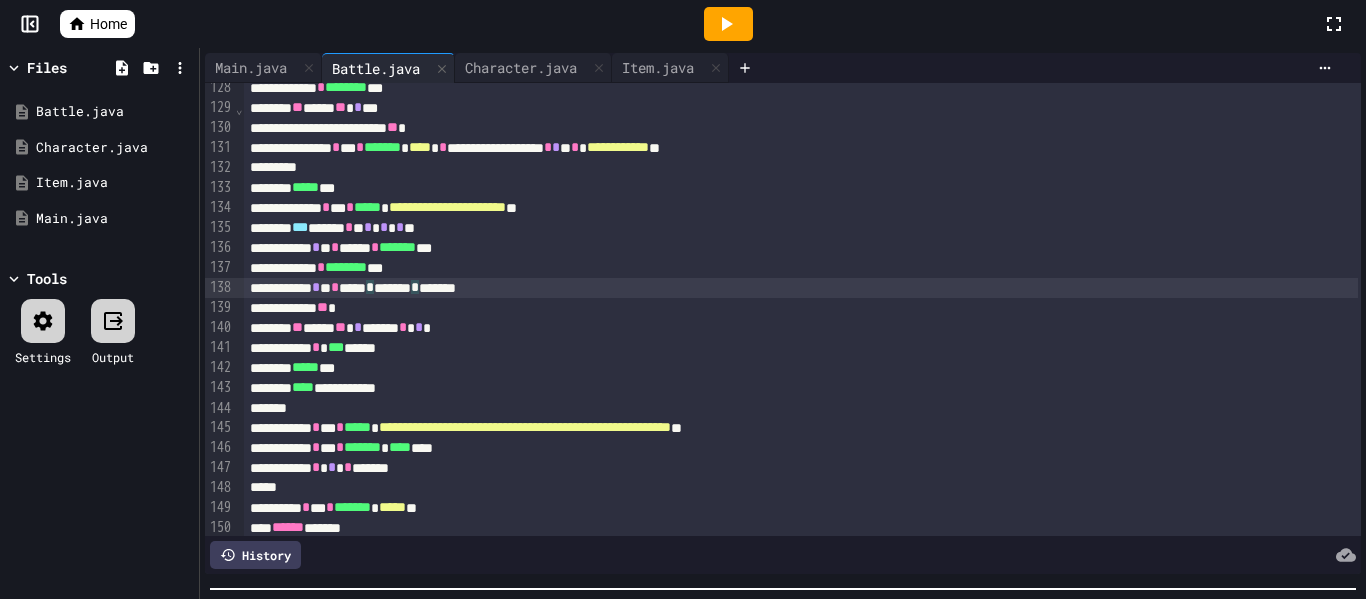 click at bounding box center [728, 24] 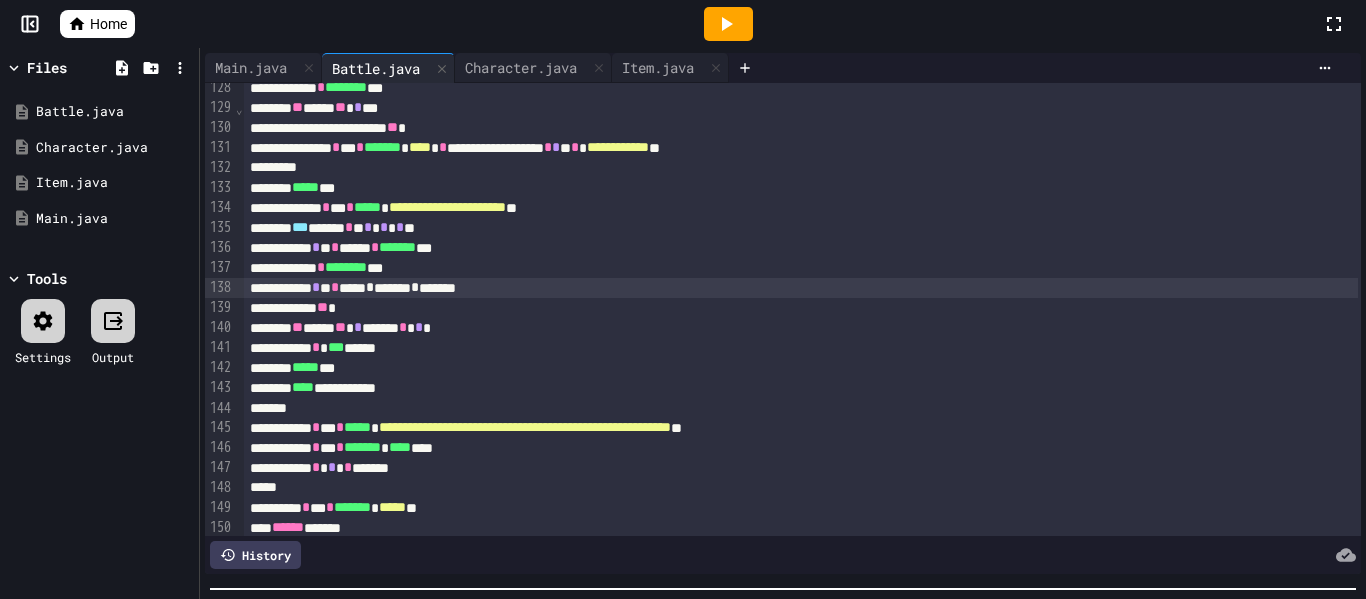 click at bounding box center [728, 24] 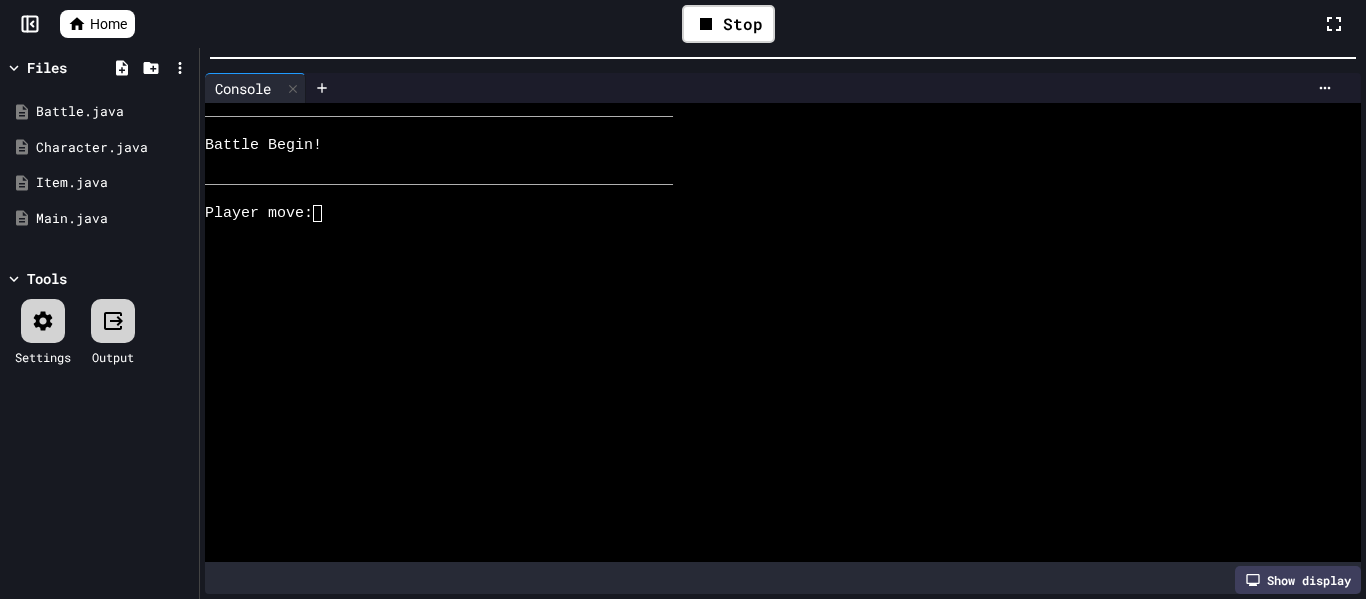scroll, scrollTop: 0, scrollLeft: 0, axis: both 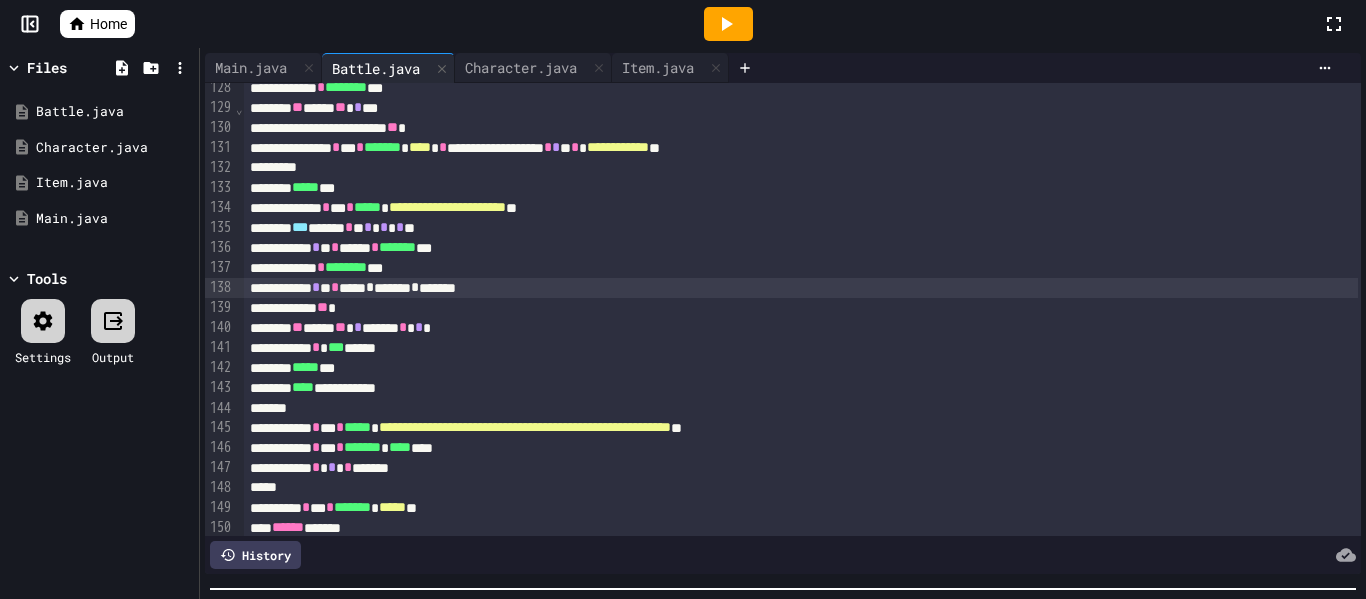 click on "**********" at bounding box center [683, 299] 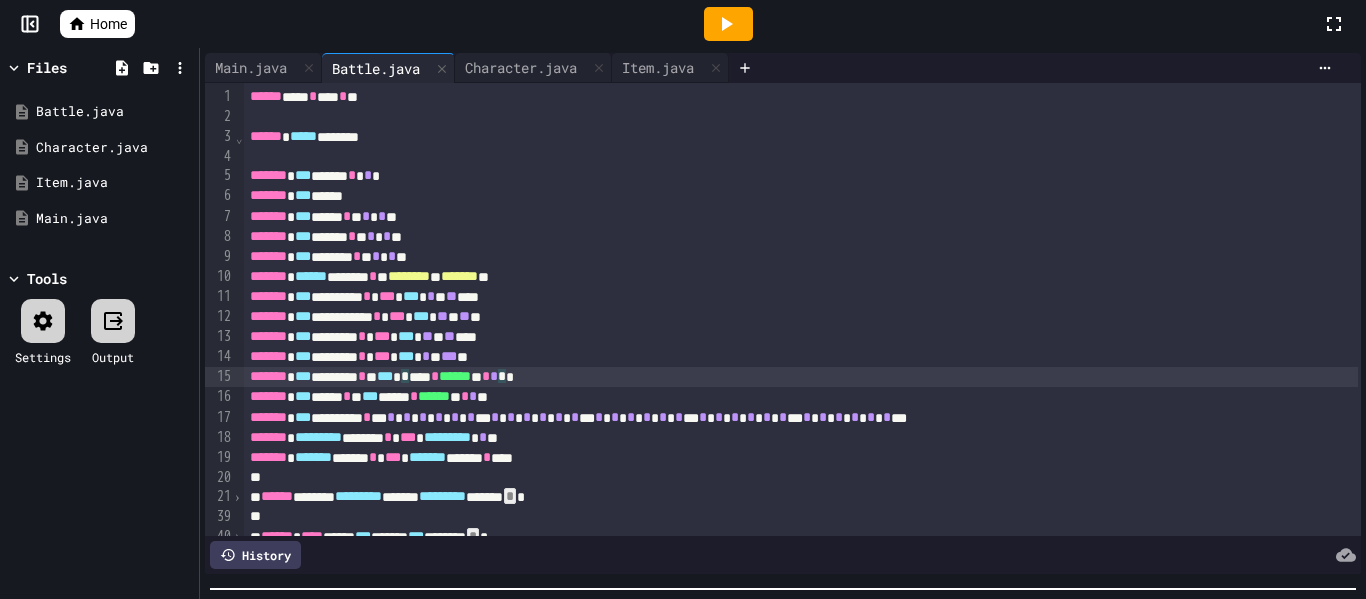 click on "*******   *** ******* * * *** * * **** * ****** ** * * * *" at bounding box center [801, 377] 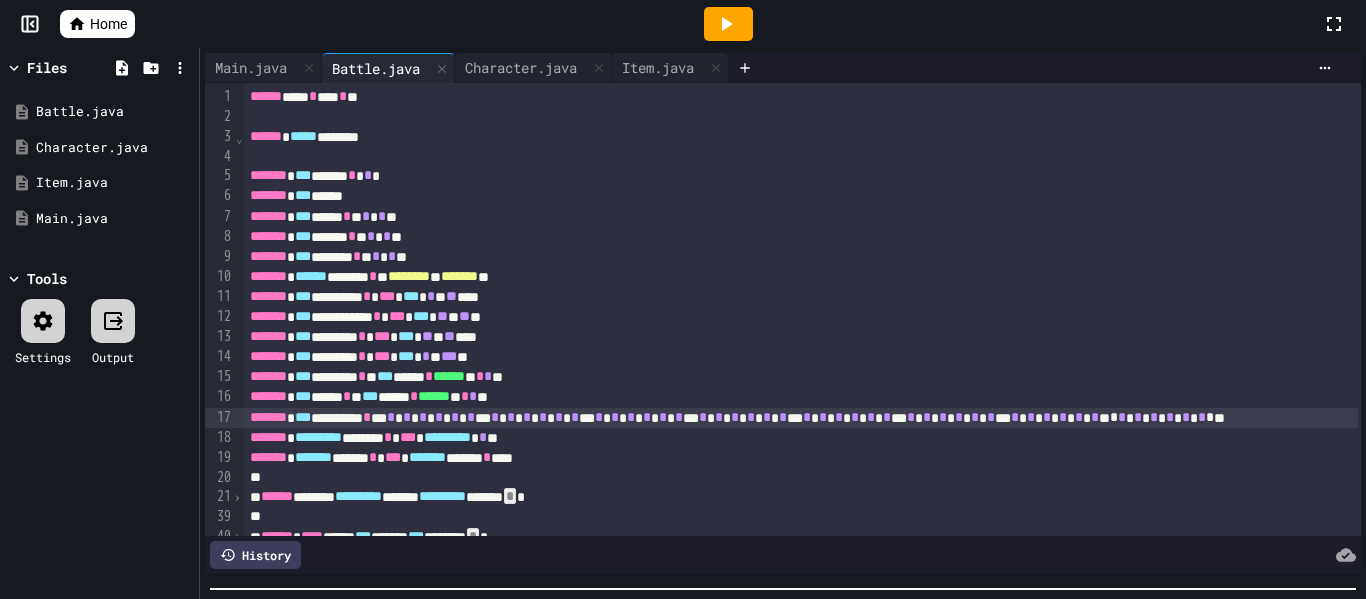 click 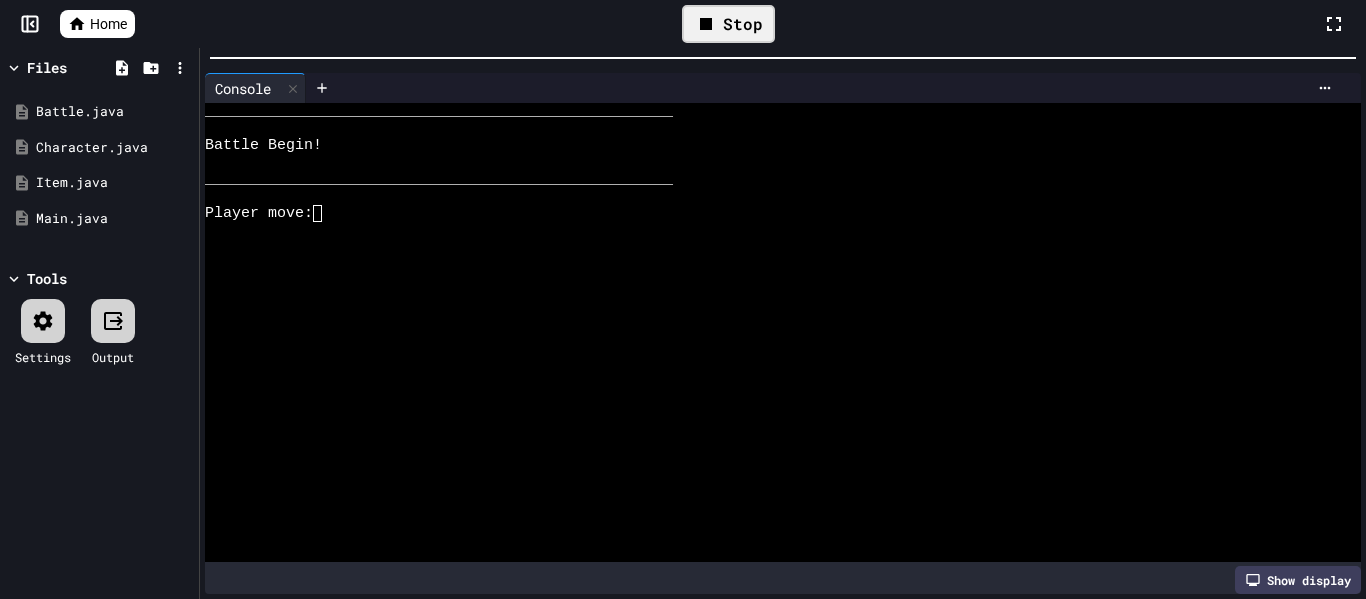 scroll, scrollTop: 0, scrollLeft: 0, axis: both 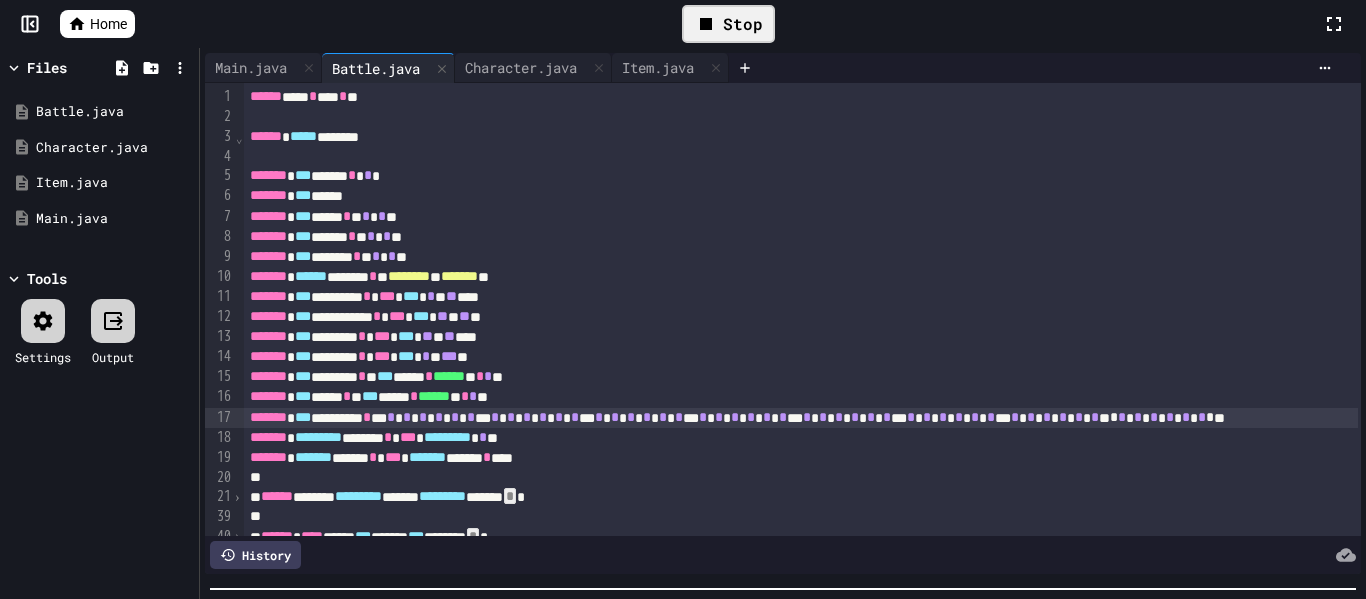 click on "**********" at bounding box center [683, 299] 